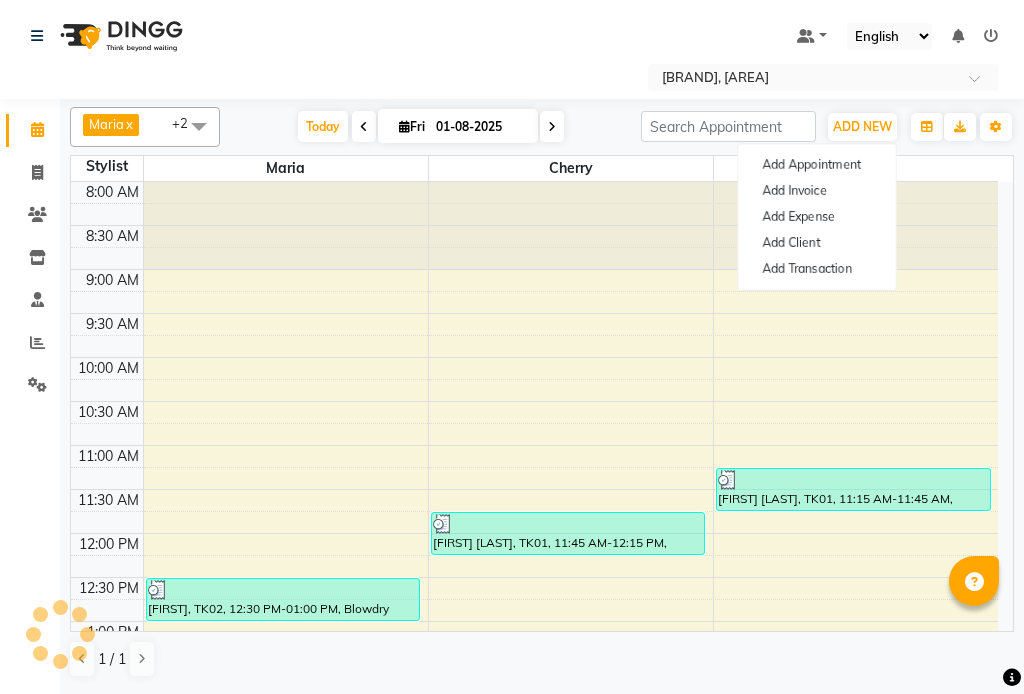 scroll, scrollTop: 0, scrollLeft: 0, axis: both 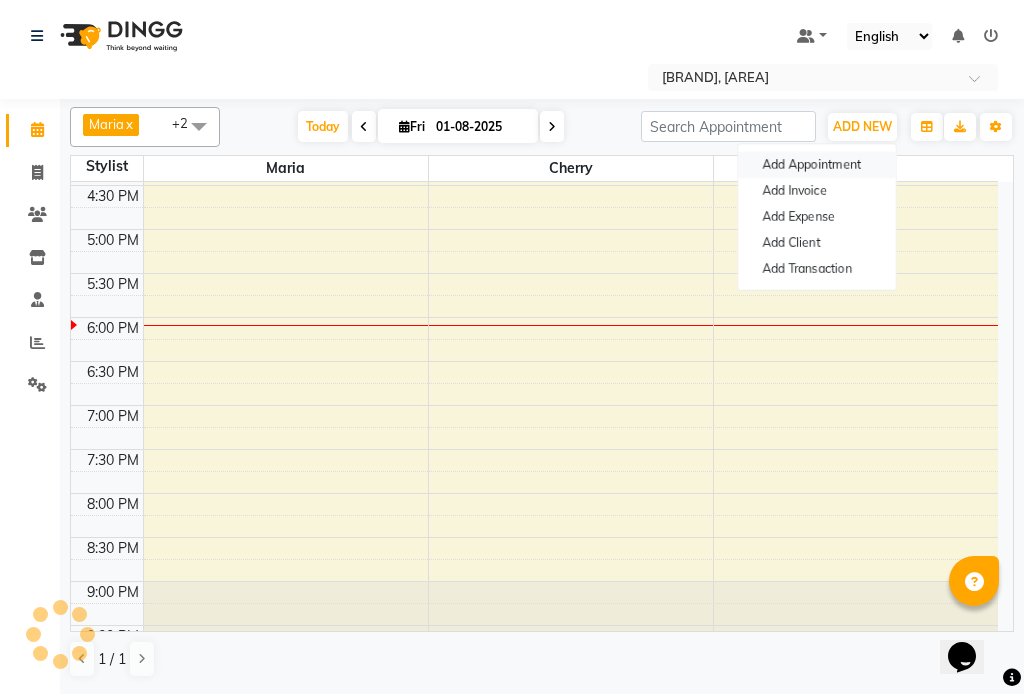 click on "Add Appointment" at bounding box center [817, 165] 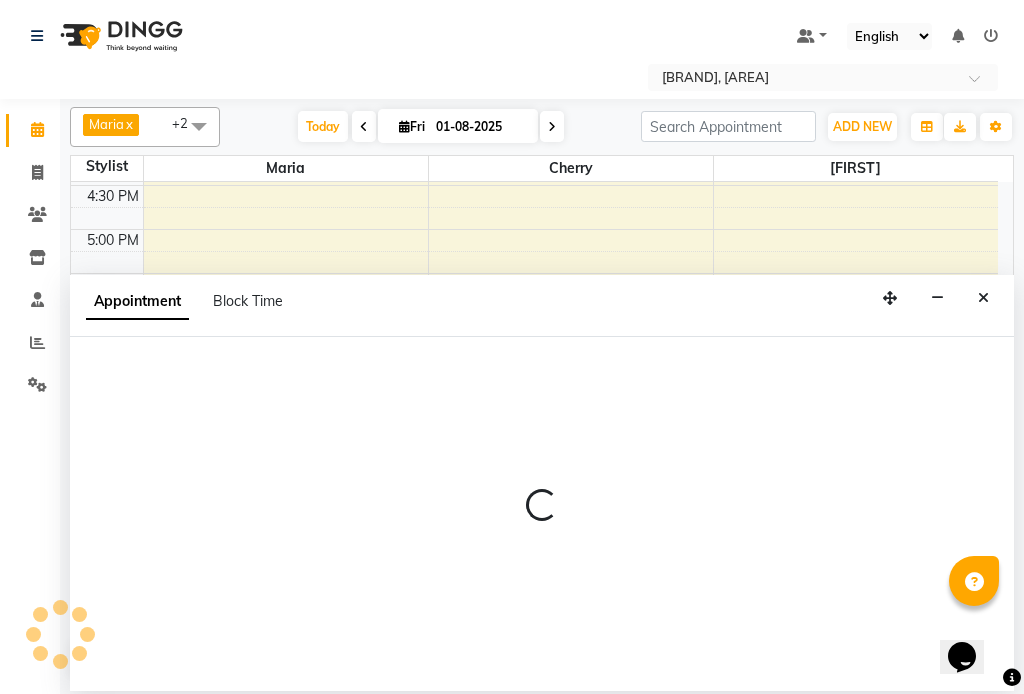 select on "tentative" 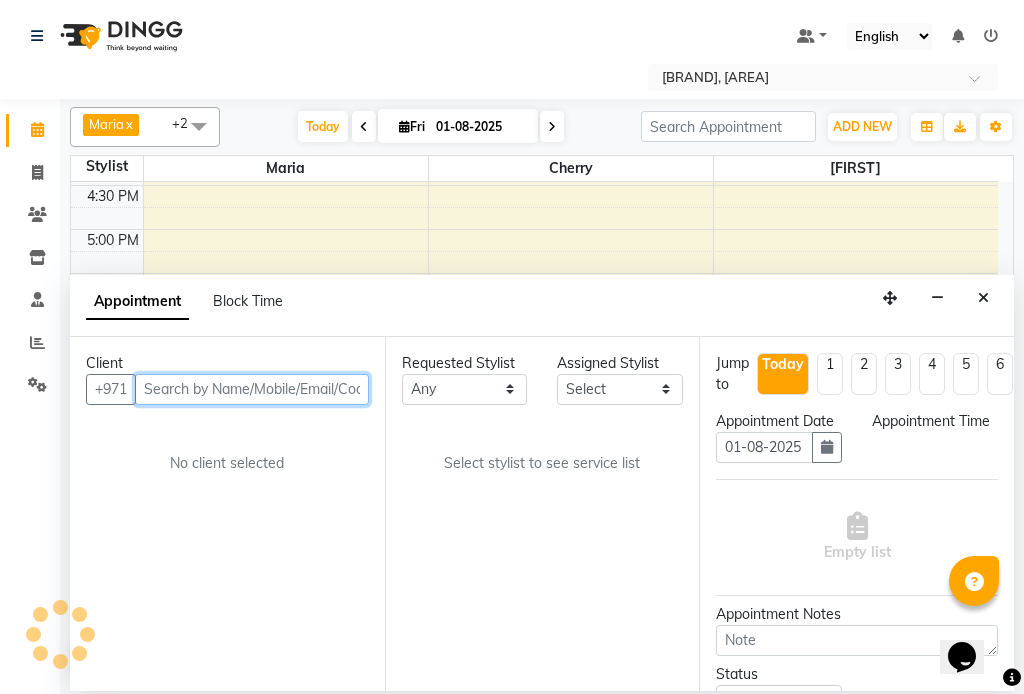 select on "540" 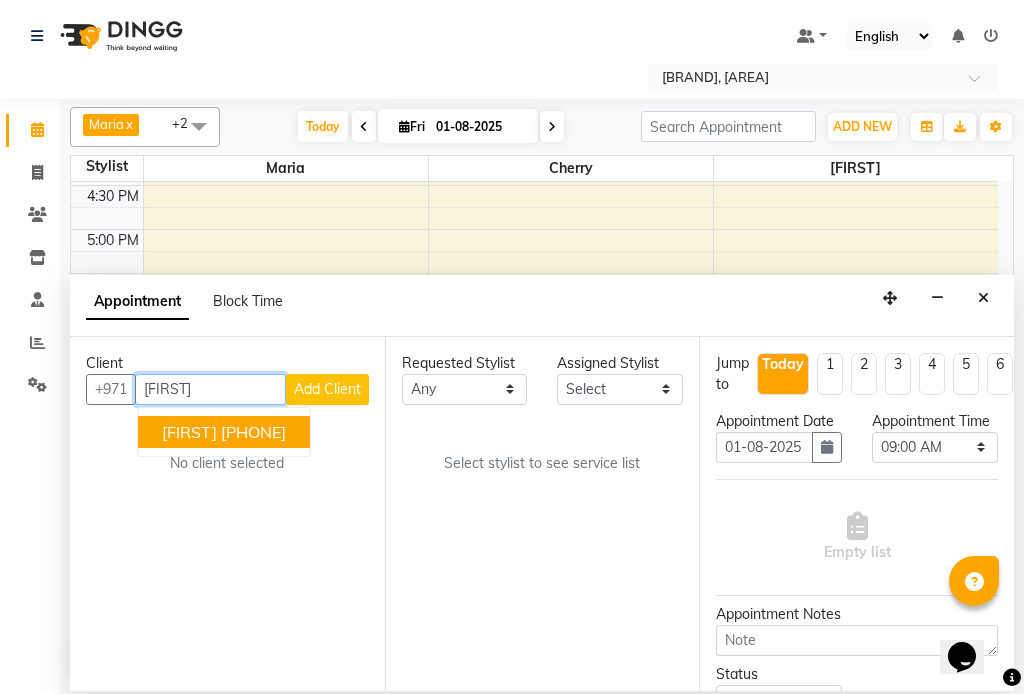 click on "[FIRST] [PHONE]" at bounding box center (224, 432) 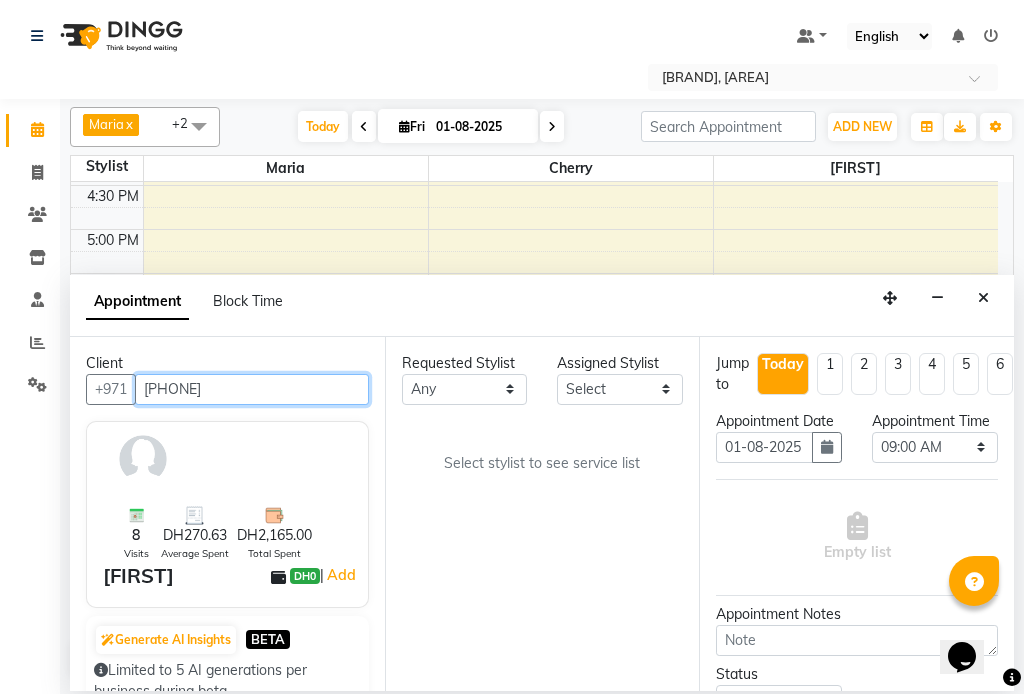 type on "[PHONE]" 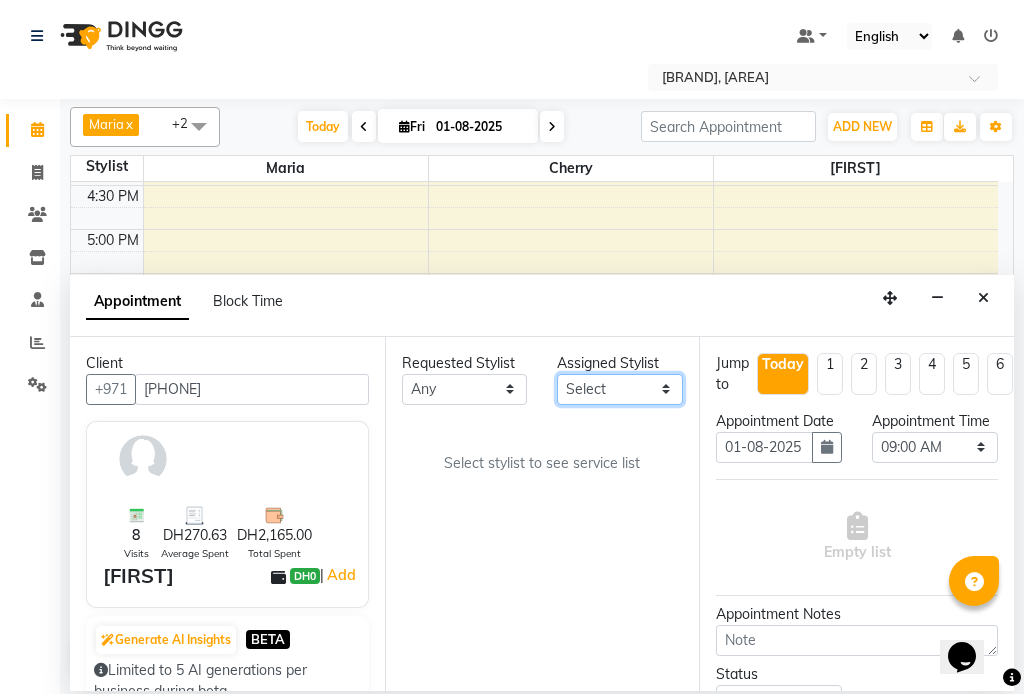 click on "Select [FIRST] [FIRST] [FIRST] [FIRST]" at bounding box center [620, 389] 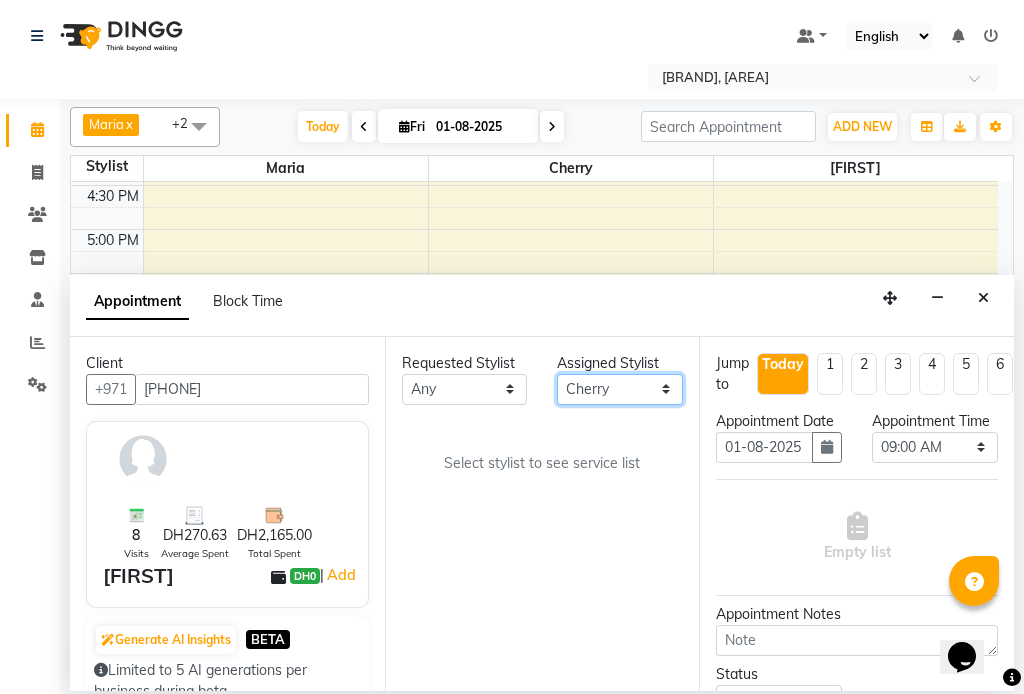 click on "Select [FIRST] [FIRST] [FIRST] [FIRST]" at bounding box center (620, 389) 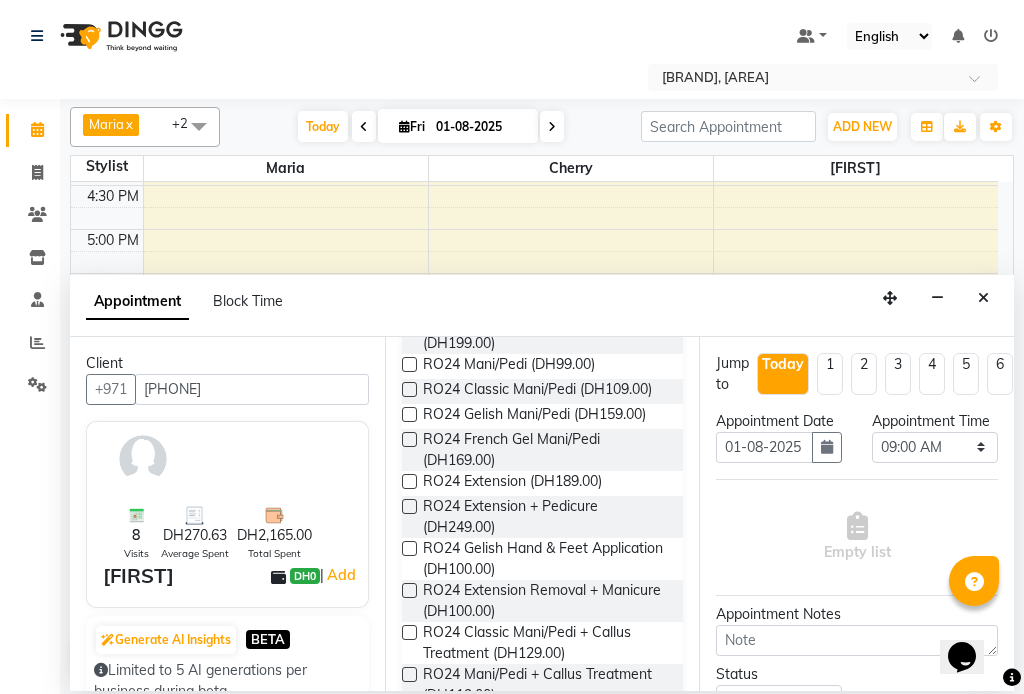 scroll, scrollTop: 1176, scrollLeft: 0, axis: vertical 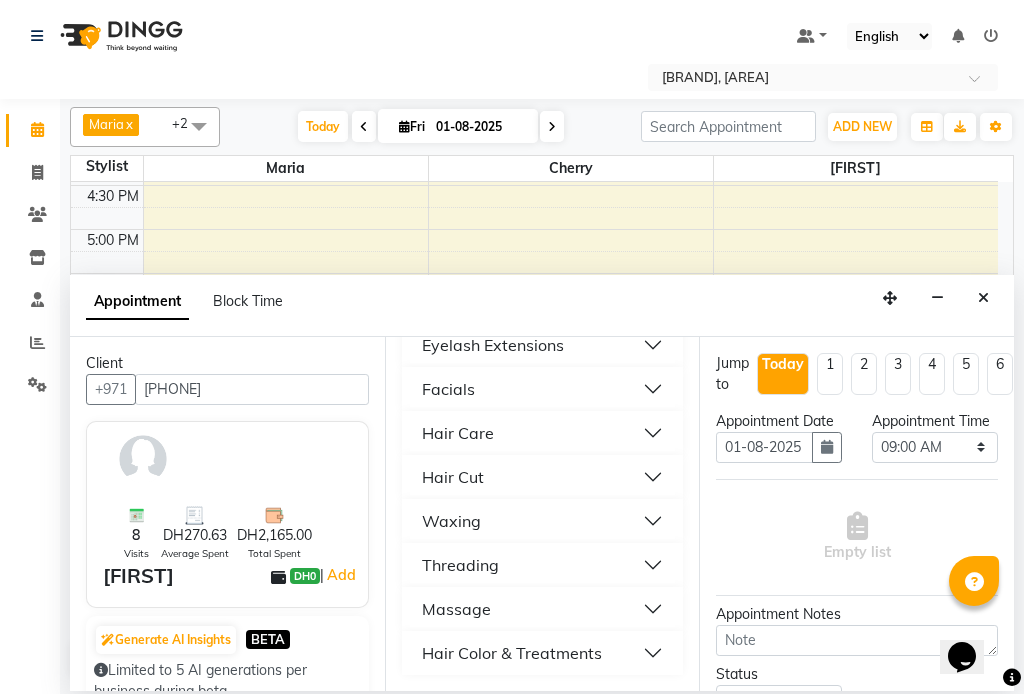 click on "Waxing" at bounding box center (451, 521) 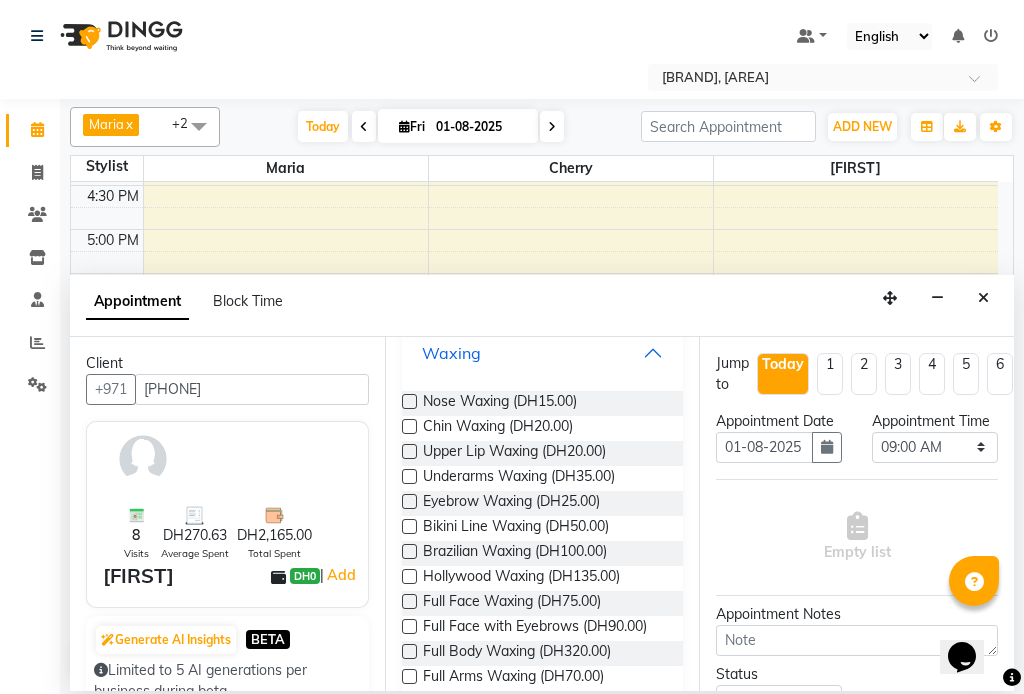 scroll, scrollTop: 1368, scrollLeft: 0, axis: vertical 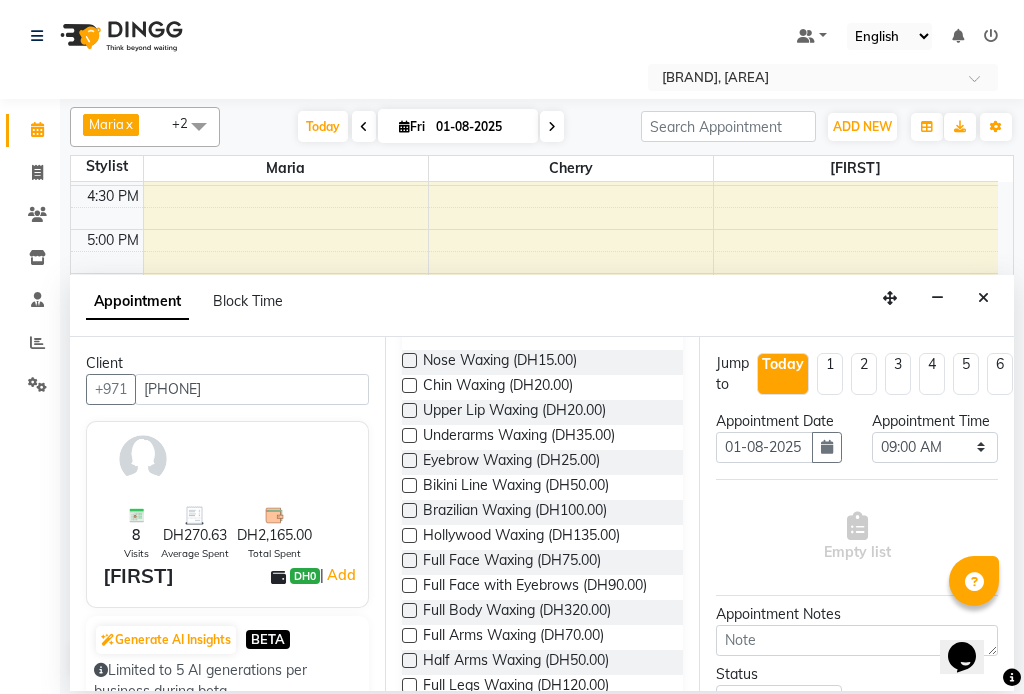 click at bounding box center (409, 510) 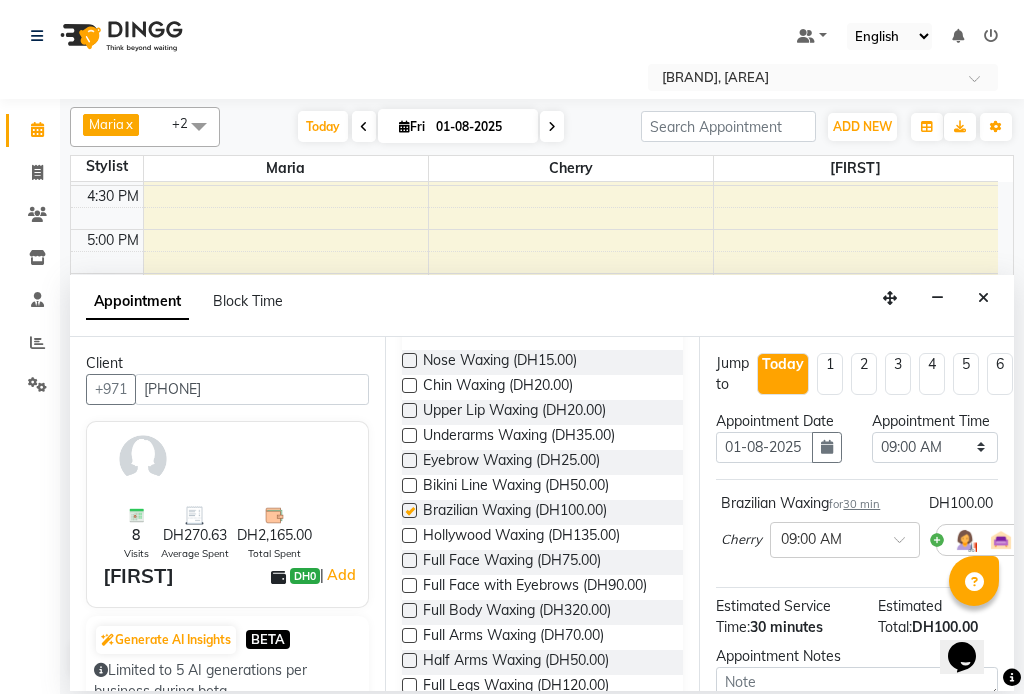 checkbox on "false" 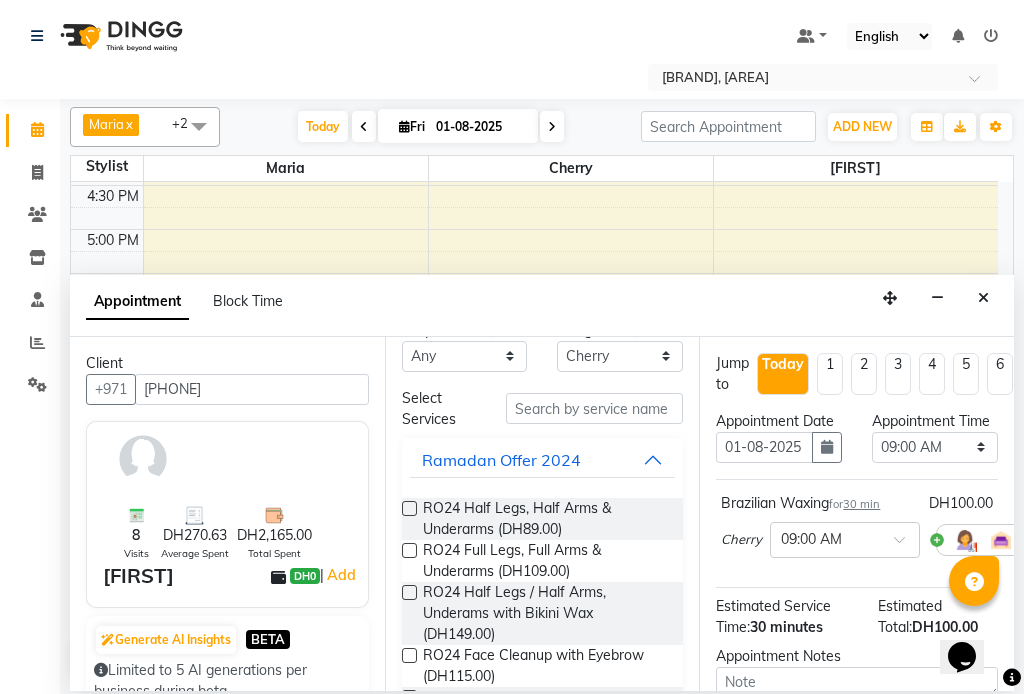 scroll, scrollTop: 0, scrollLeft: 0, axis: both 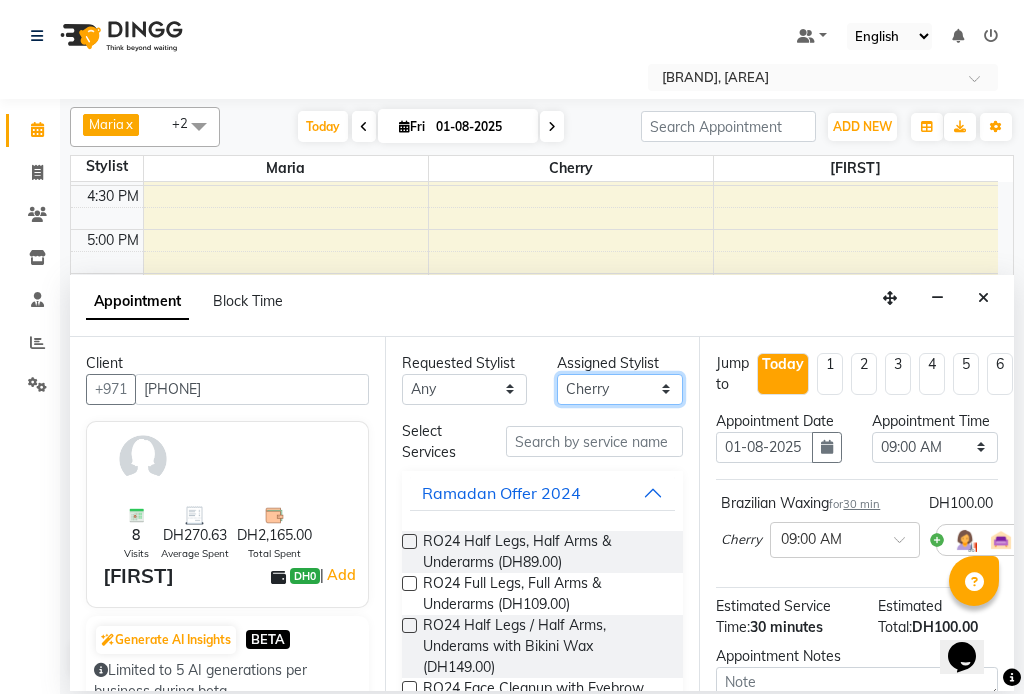 click on "Select [FIRST] [FIRST] [FIRST] [FIRST]" at bounding box center (620, 389) 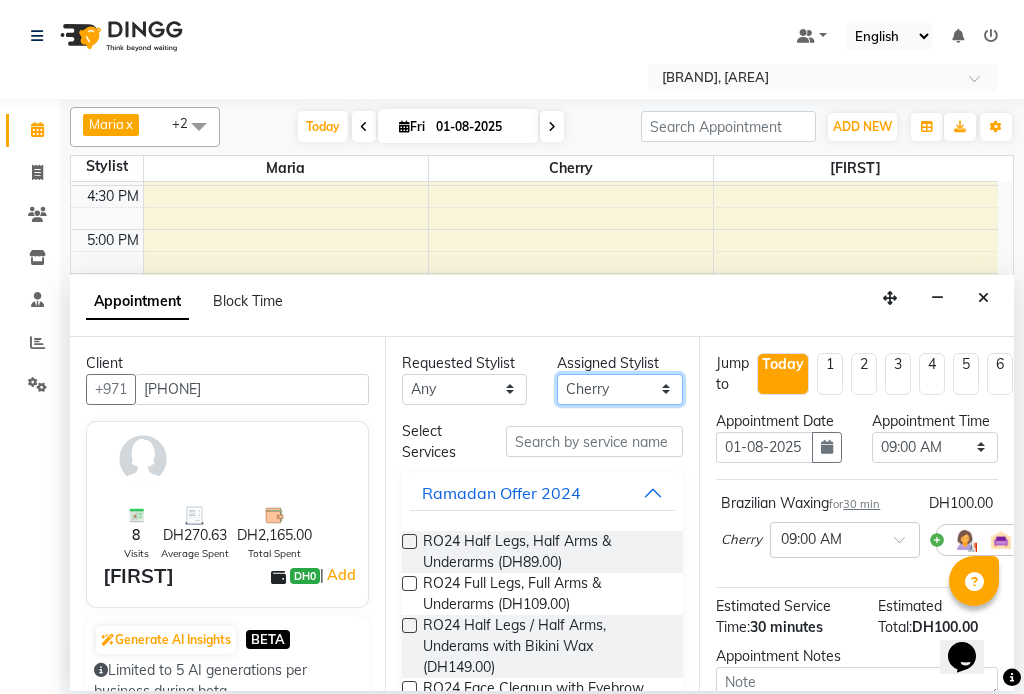 scroll, scrollTop: 310, scrollLeft: 0, axis: vertical 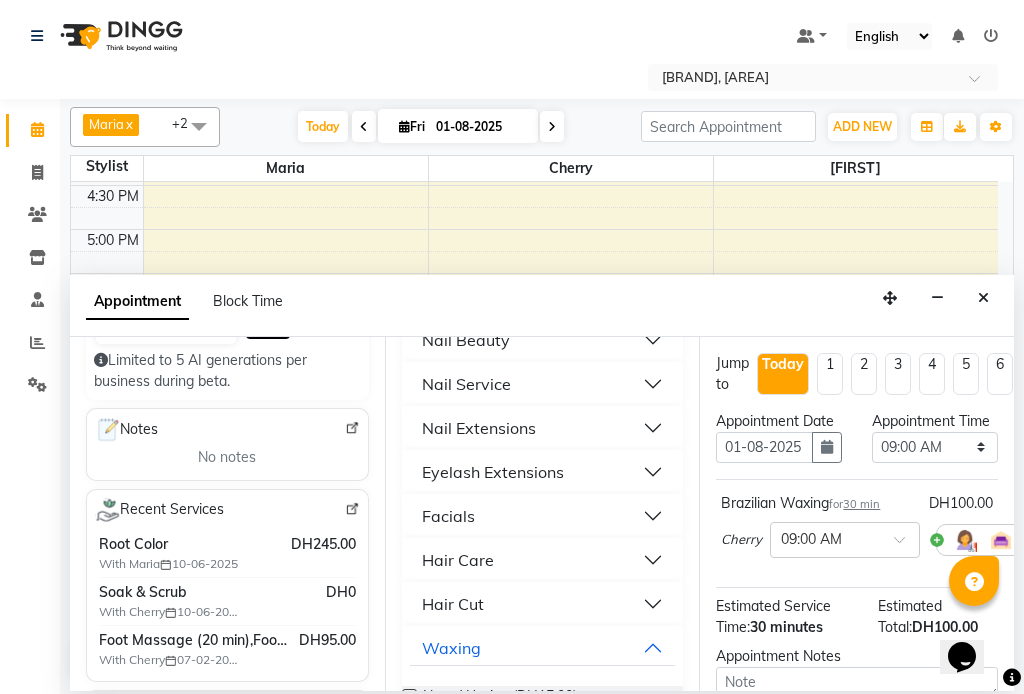 click on "Nail Service" at bounding box center [466, 384] 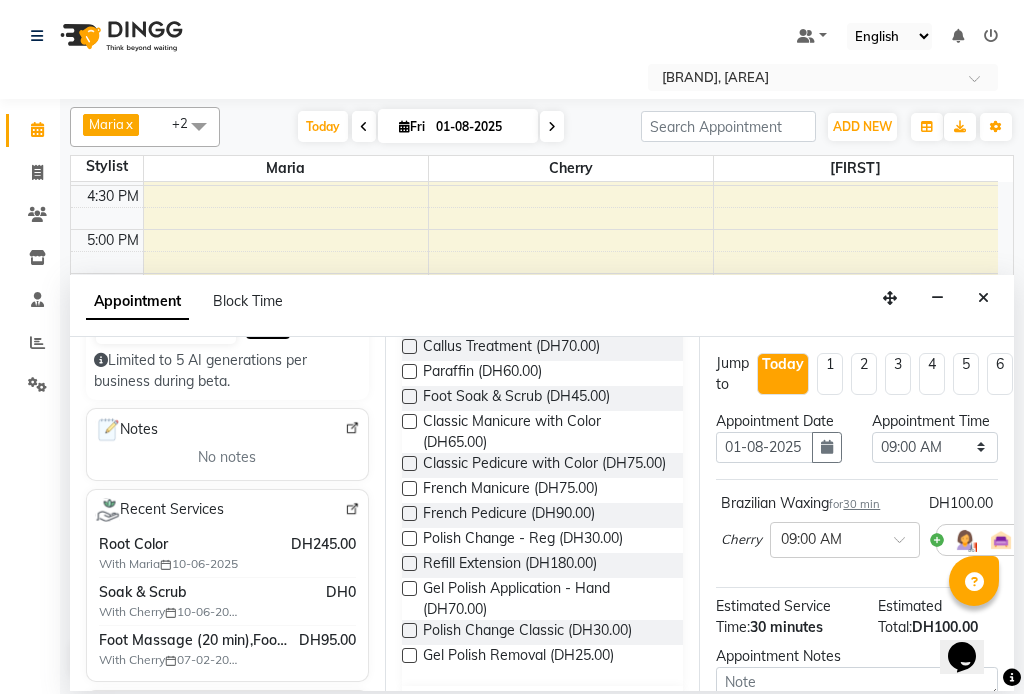 scroll, scrollTop: 1768, scrollLeft: 0, axis: vertical 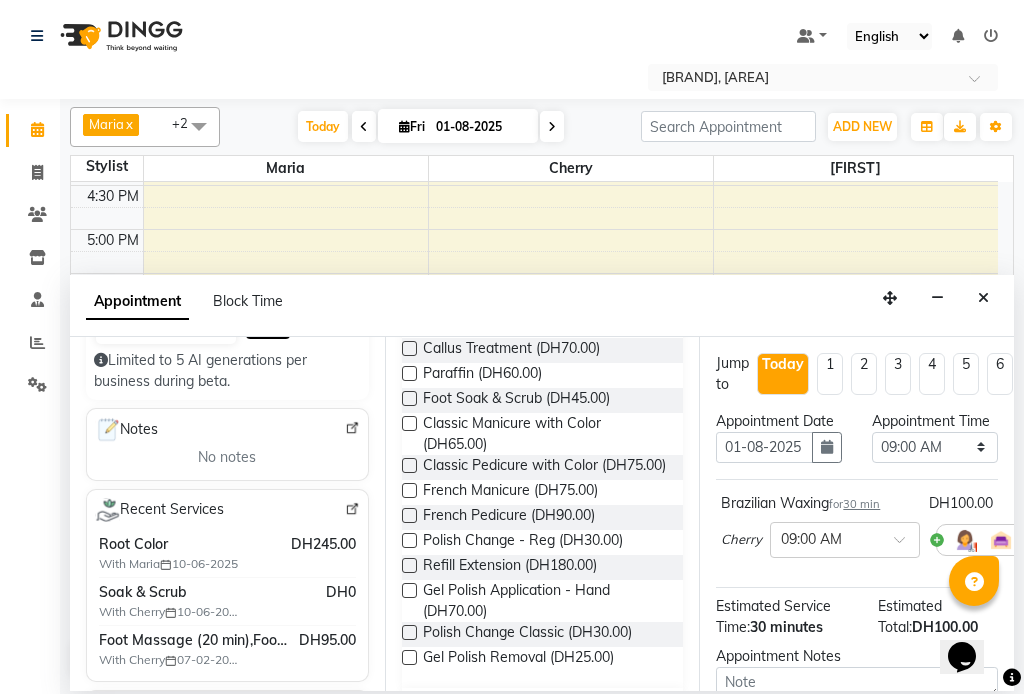 click at bounding box center (409, 398) 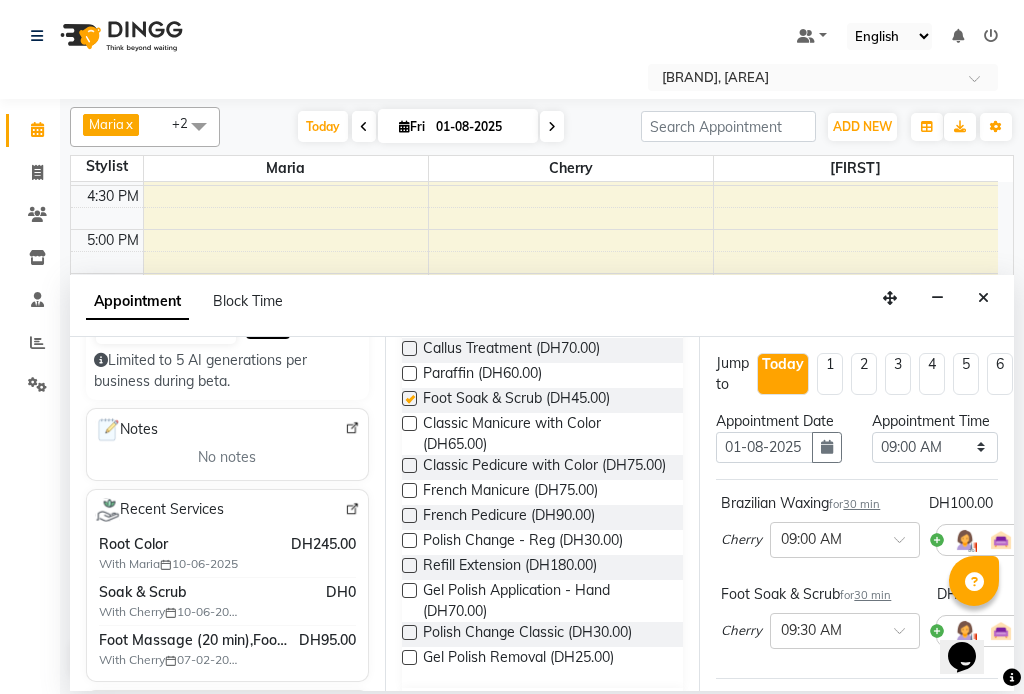 checkbox on "false" 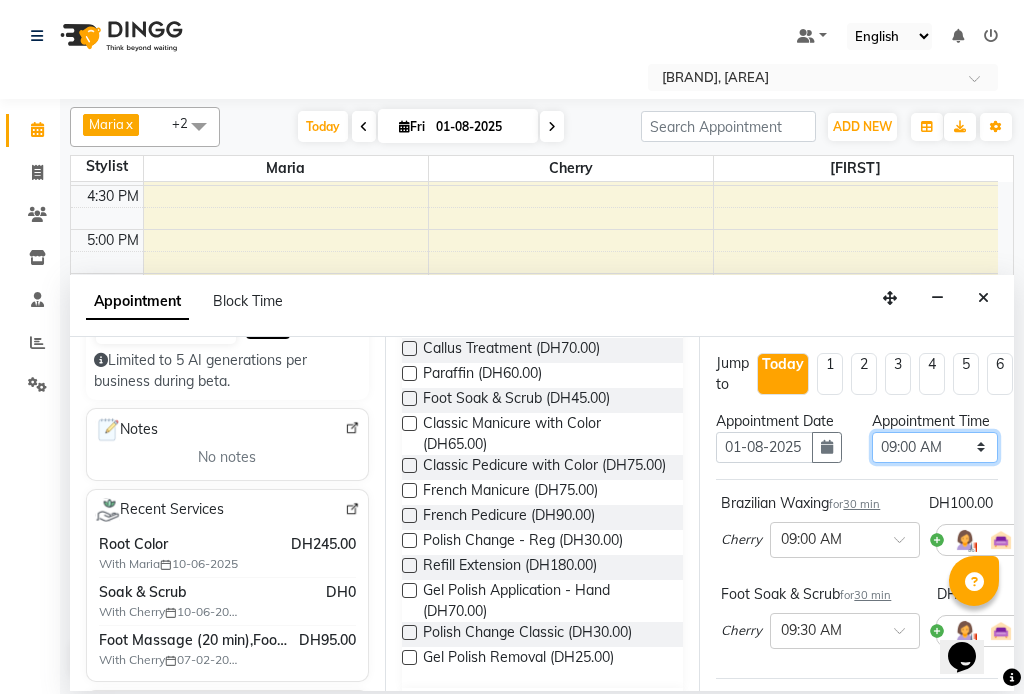 click on "Select 09:00 AM 09:15 AM 09:30 AM 09:45 AM 10:00 AM 10:15 AM 10:30 AM 10:45 AM 11:00 AM 11:15 AM 11:30 AM 11:45 AM 12:00 PM 12:15 PM 12:30 PM 12:45 PM 01:00 PM 01:15 PM 01:30 PM 01:45 PM 02:00 PM 02:15 PM 02:30 PM 02:45 PM 03:00 PM 03:15 PM 03:30 PM 03:45 PM 04:00 PM 04:15 PM 04:30 PM 04:45 PM 05:00 PM 05:15 PM 05:30 PM 05:45 PM 06:00 PM 06:15 PM 06:30 PM 06:45 PM 07:00 PM 07:15 PM 07:30 PM 07:45 PM 08:00 PM 08:15 PM 08:30 PM 08:45 PM 09:00 PM" at bounding box center (935, 447) 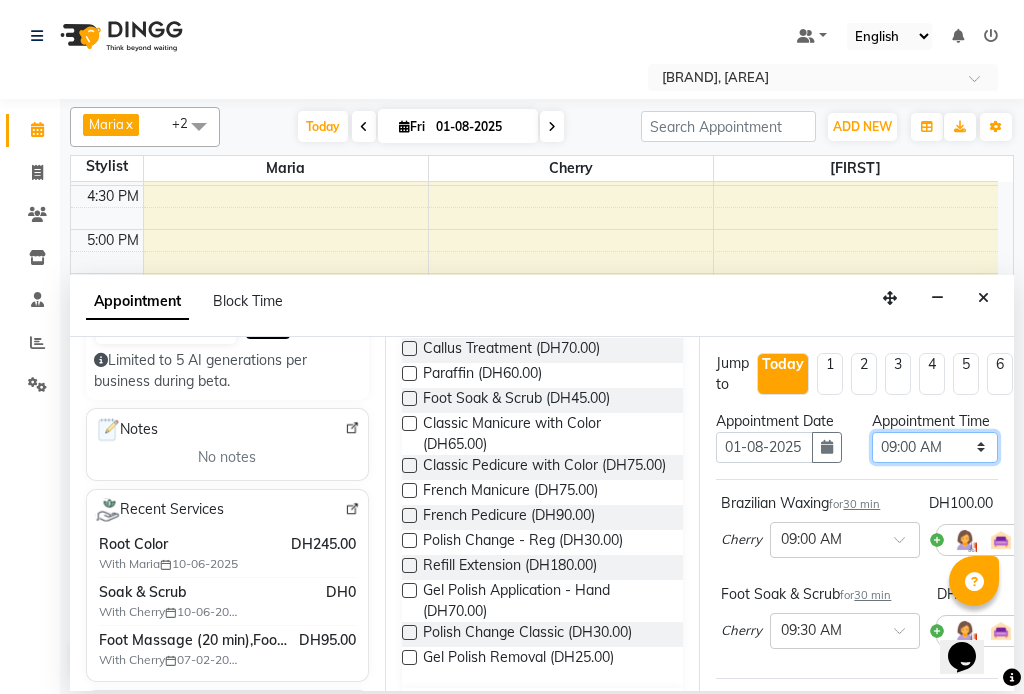 select on "1050" 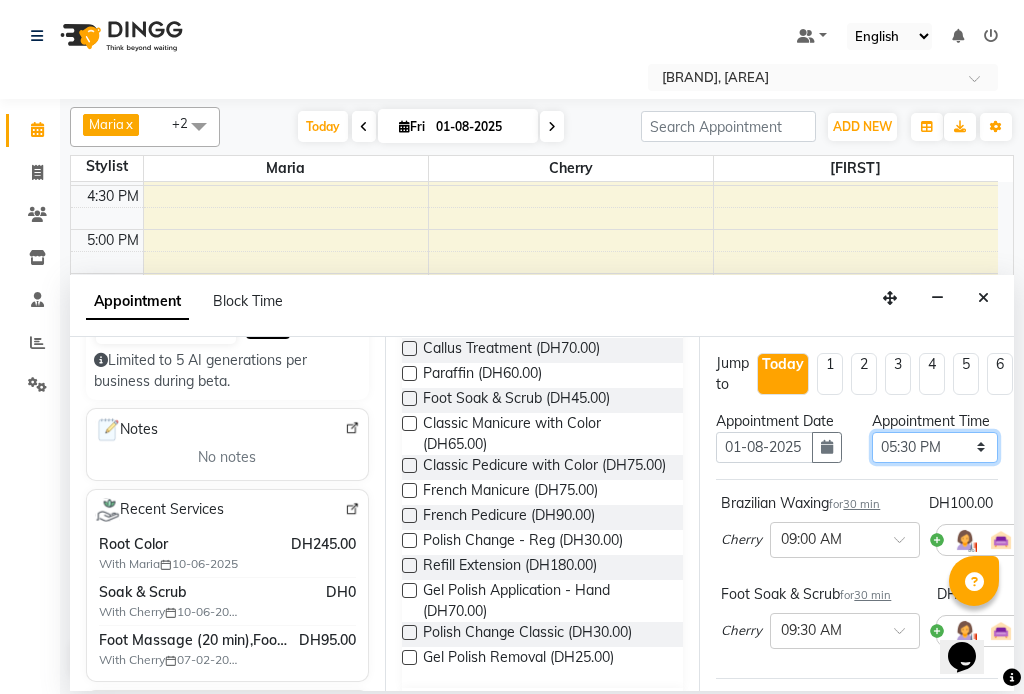 click on "Select 09:00 AM 09:15 AM 09:30 AM 09:45 AM 10:00 AM 10:15 AM 10:30 AM 10:45 AM 11:00 AM 11:15 AM 11:30 AM 11:45 AM 12:00 PM 12:15 PM 12:30 PM 12:45 PM 01:00 PM 01:15 PM 01:30 PM 01:45 PM 02:00 PM 02:15 PM 02:30 PM 02:45 PM 03:00 PM 03:15 PM 03:30 PM 03:45 PM 04:00 PM 04:15 PM 04:30 PM 04:45 PM 05:00 PM 05:15 PM 05:30 PM 05:45 PM 06:00 PM 06:15 PM 06:30 PM 06:45 PM 07:00 PM 07:15 PM 07:30 PM 07:45 PM 08:00 PM 08:15 PM 08:30 PM 08:45 PM 09:00 PM" at bounding box center [935, 447] 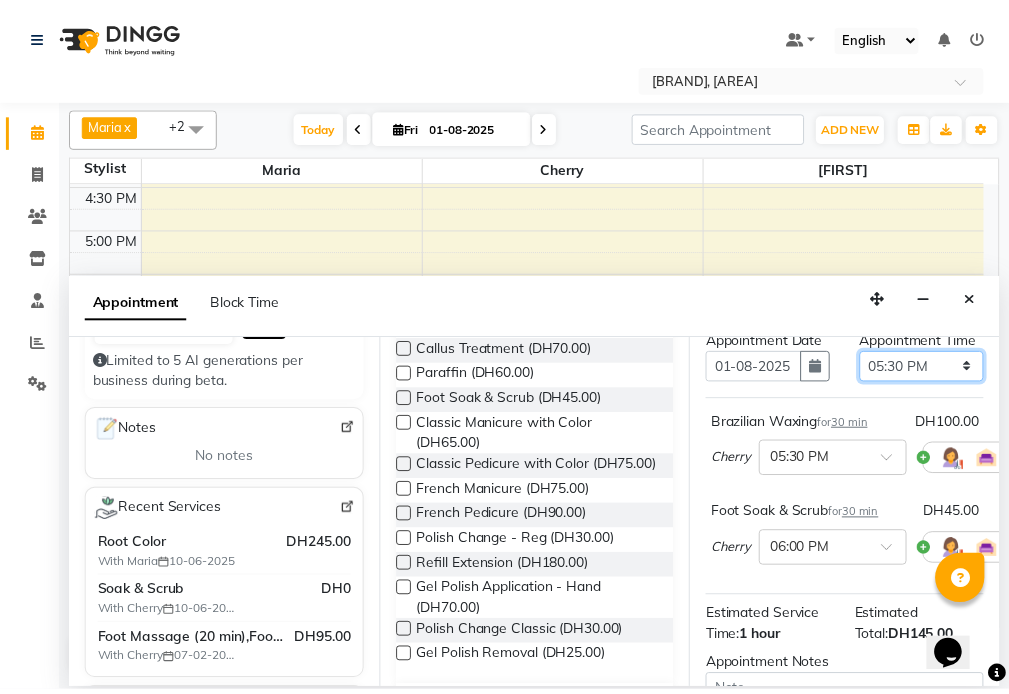scroll, scrollTop: 358, scrollLeft: 0, axis: vertical 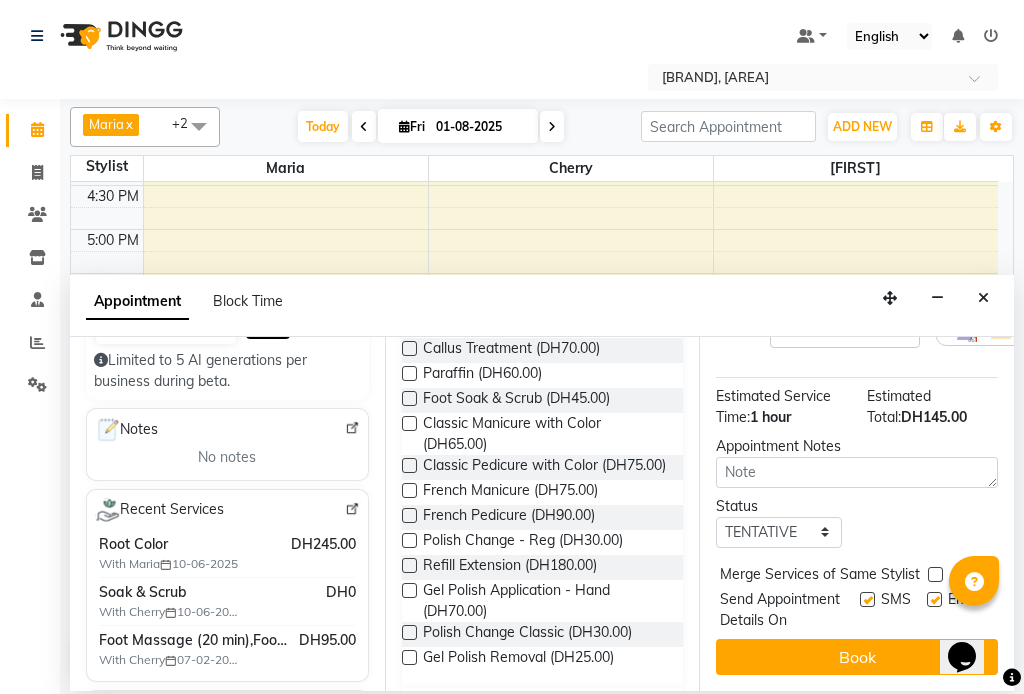 click at bounding box center [935, 574] 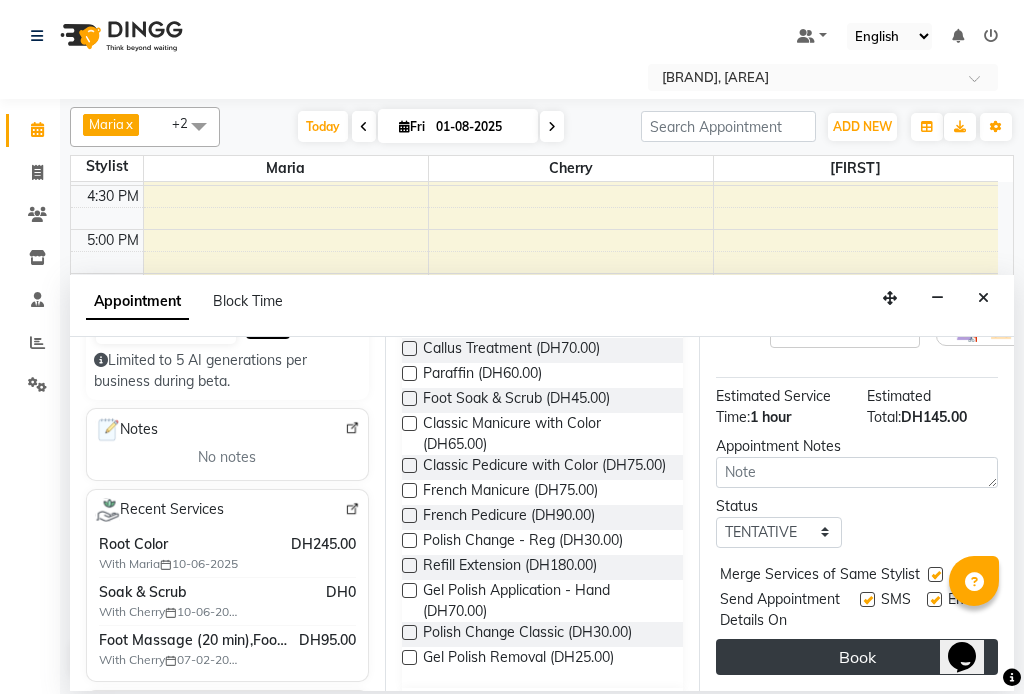 click on "Book" at bounding box center [857, 657] 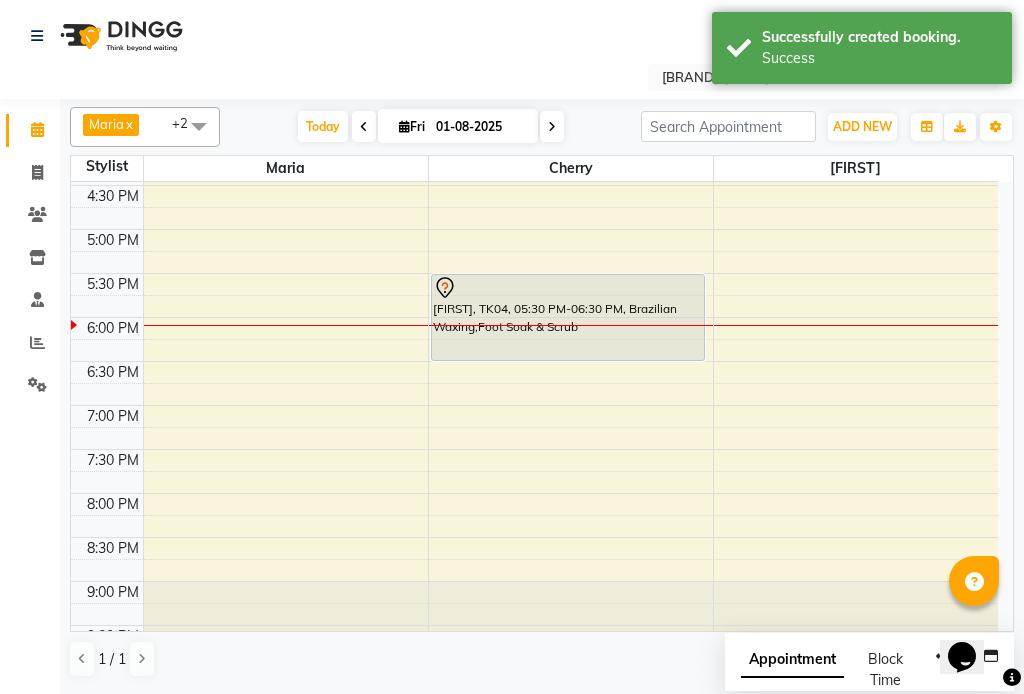 click on "[FIRST], TK04, 05:30 PM-06:30 PM, Brazilian Waxing,Foot Soak & Scrub" at bounding box center (568, 317) 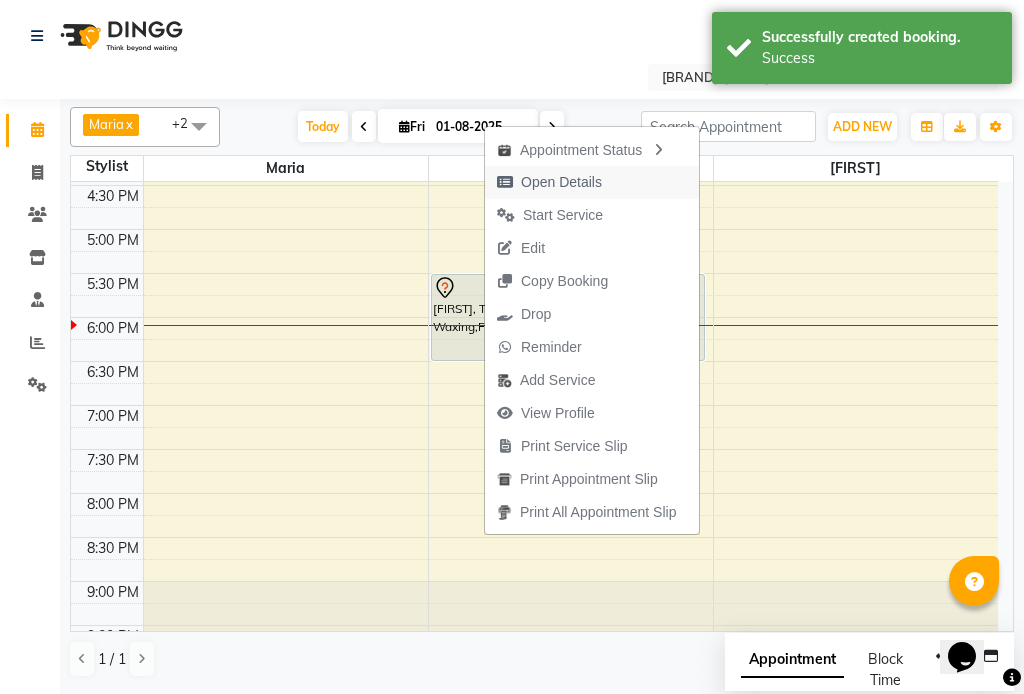 click on "Open Details" at bounding box center [561, 182] 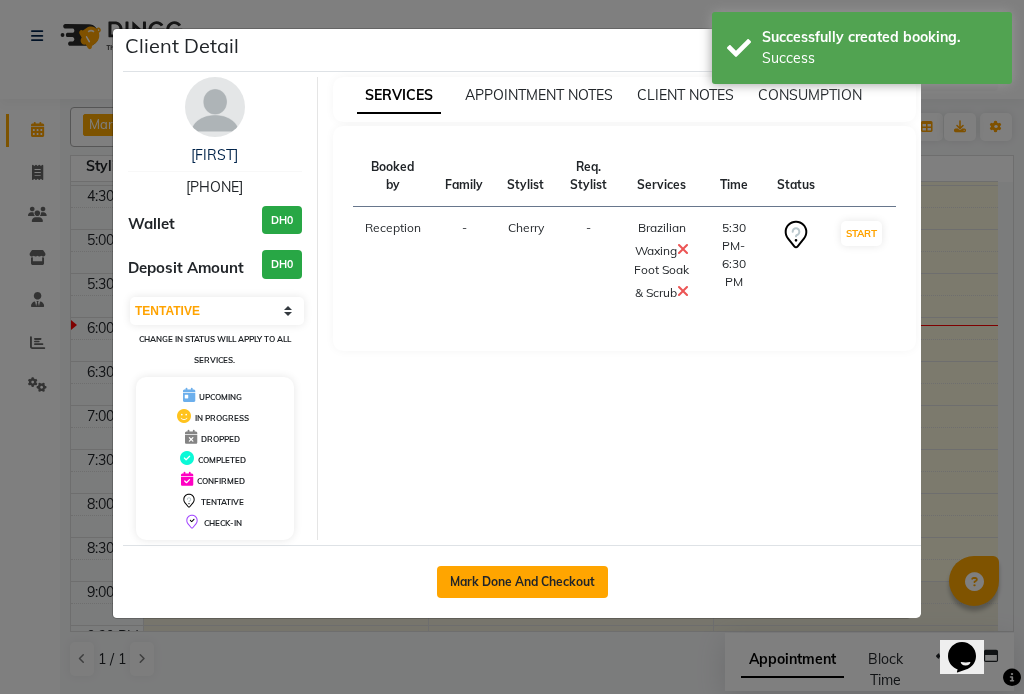 click on "Mark Done And Checkout" 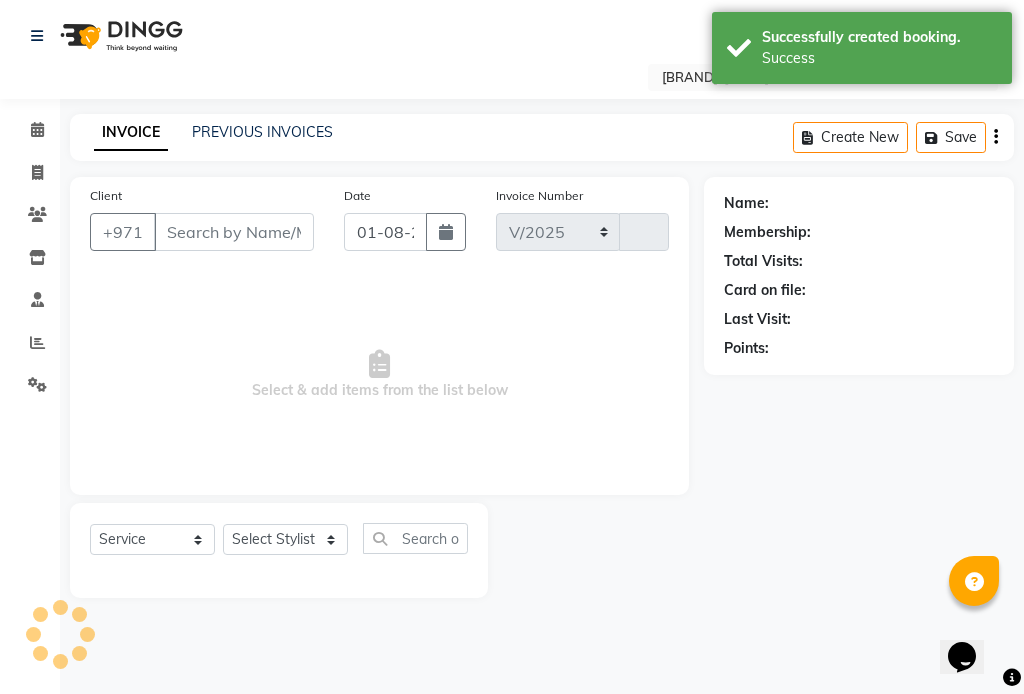 select on "5144" 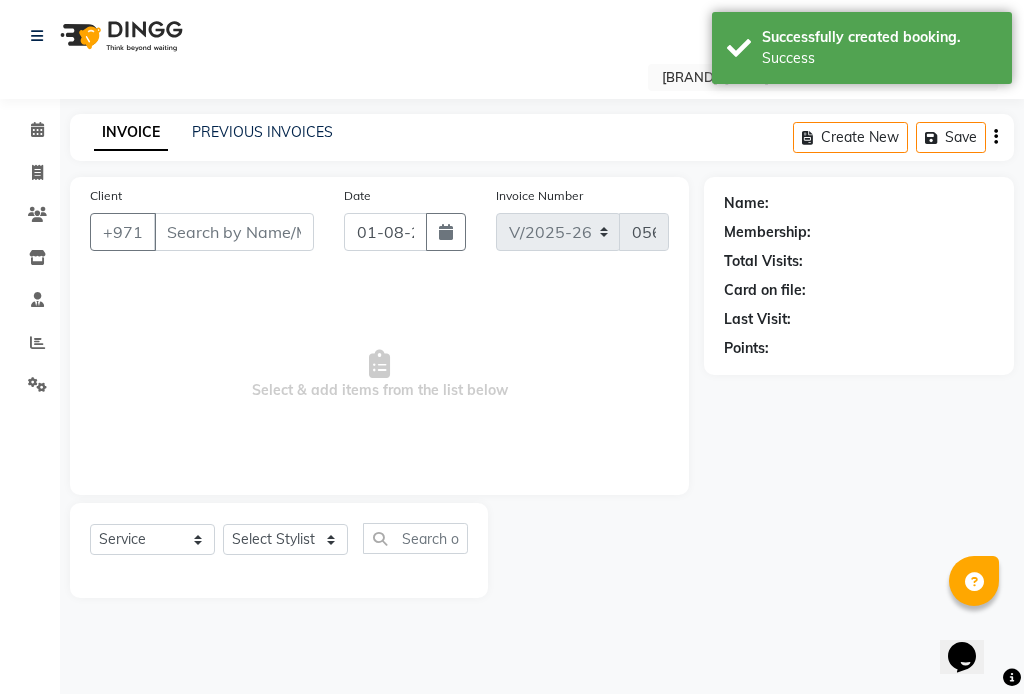 type on "[PHONE]" 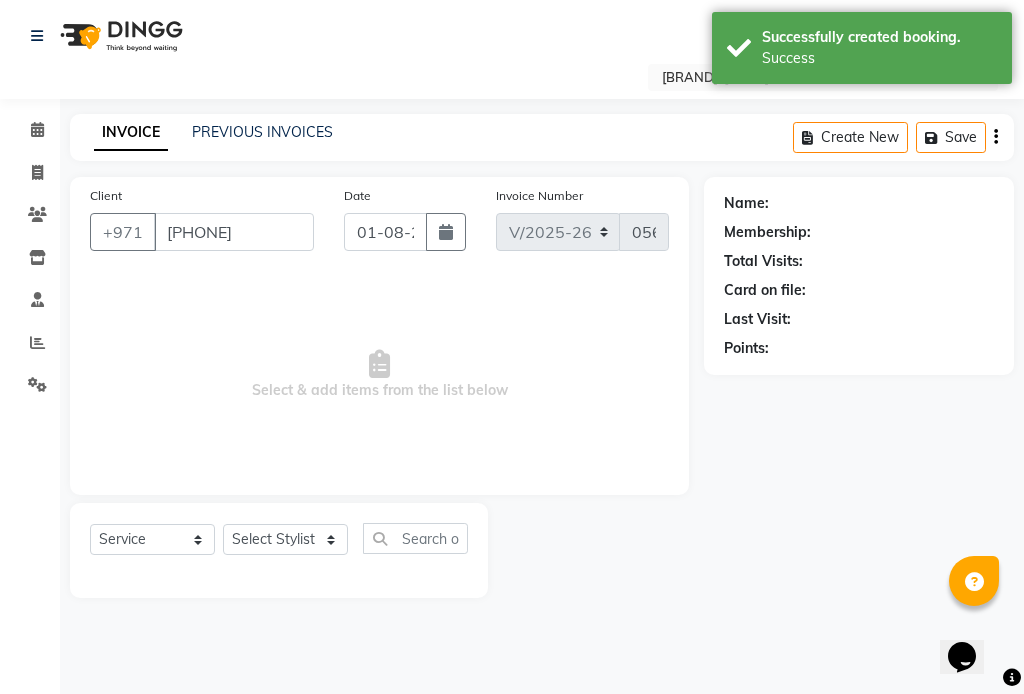 select on "34803" 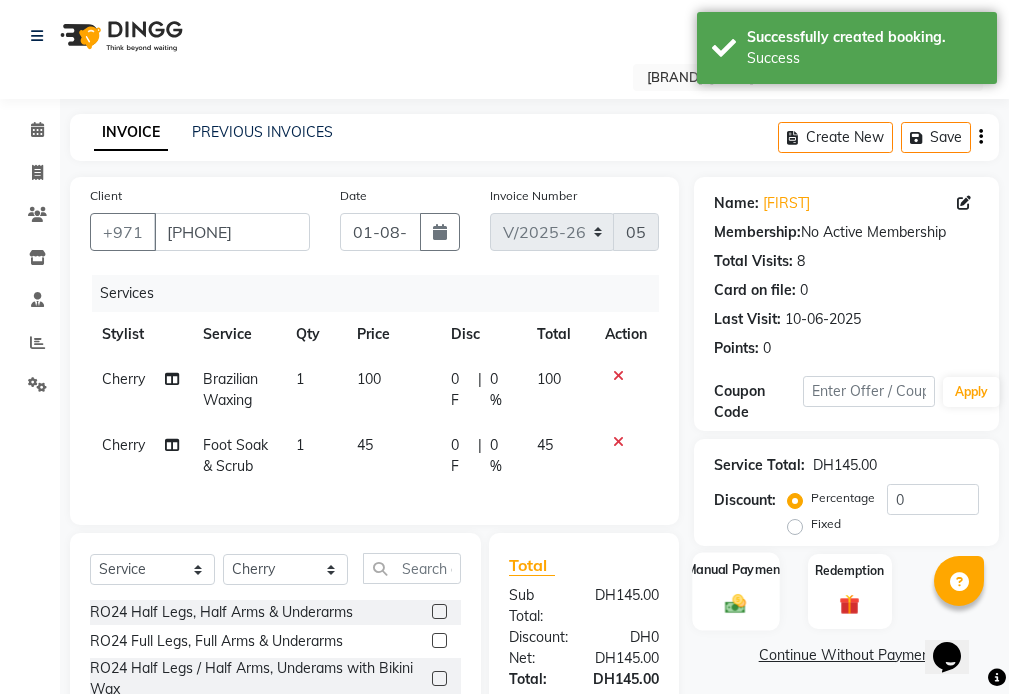 click on "Manual Payment" 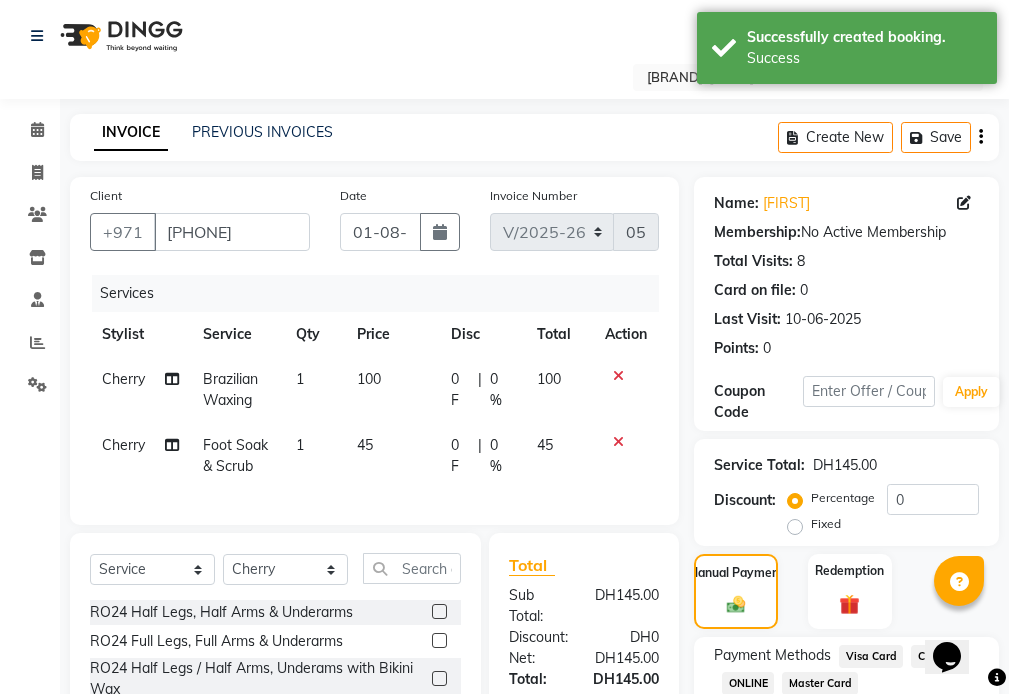 click on "Visa Card" 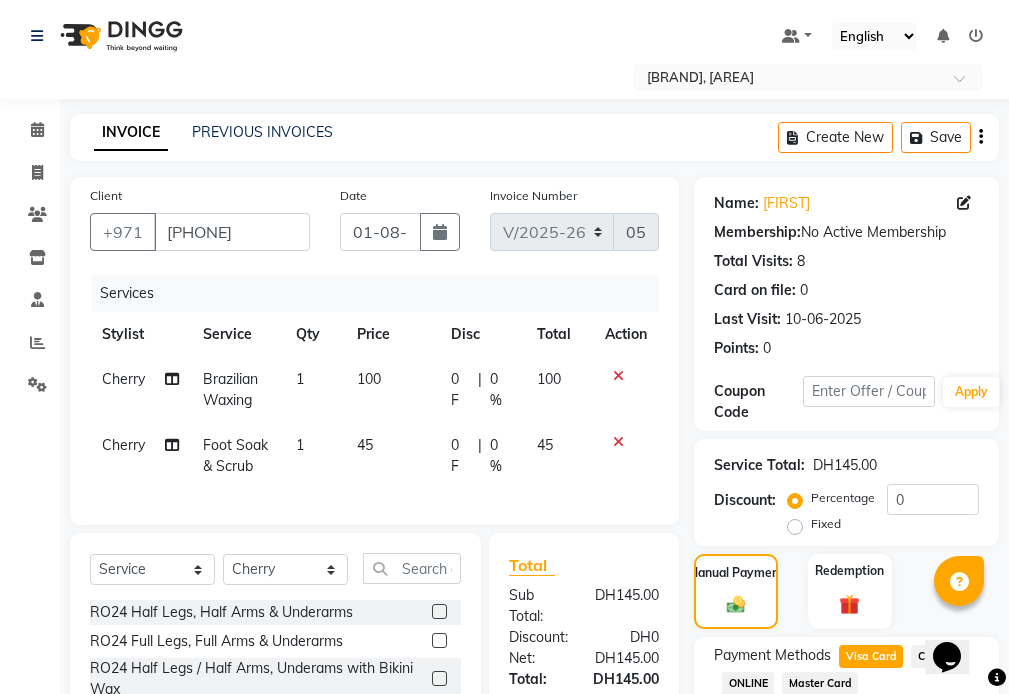 scroll, scrollTop: 175, scrollLeft: 0, axis: vertical 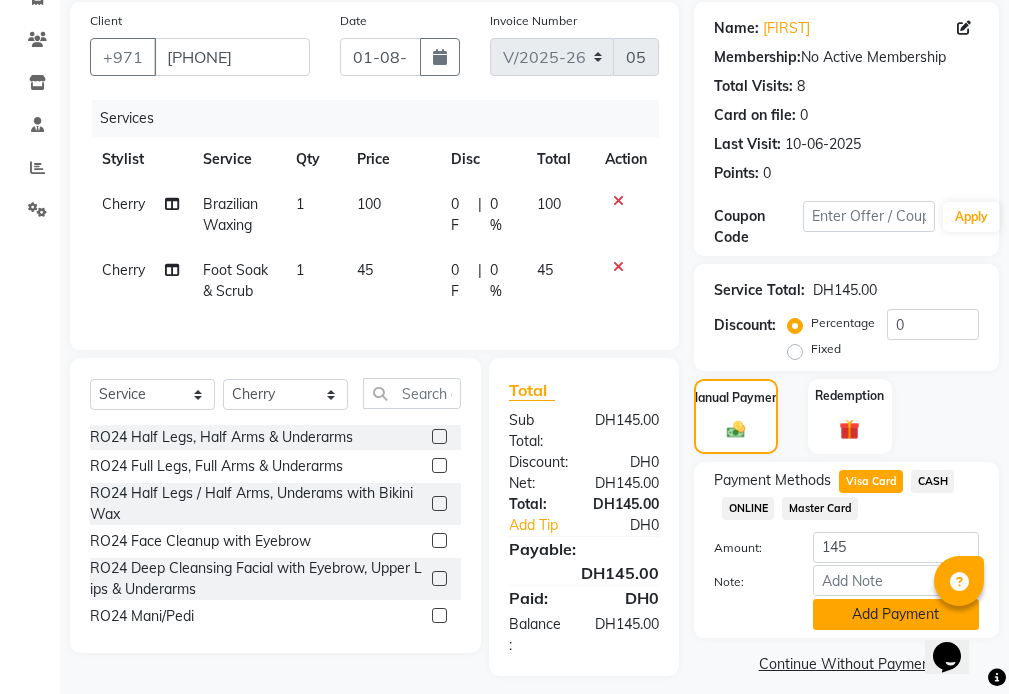 click on "Add Payment" 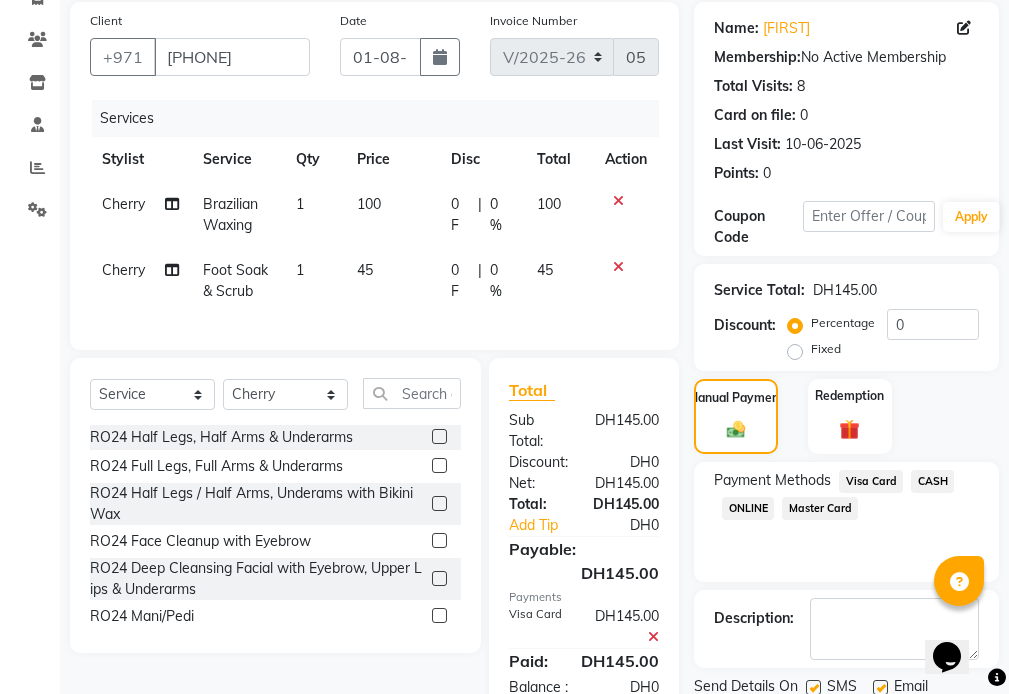 scroll, scrollTop: 265, scrollLeft: 0, axis: vertical 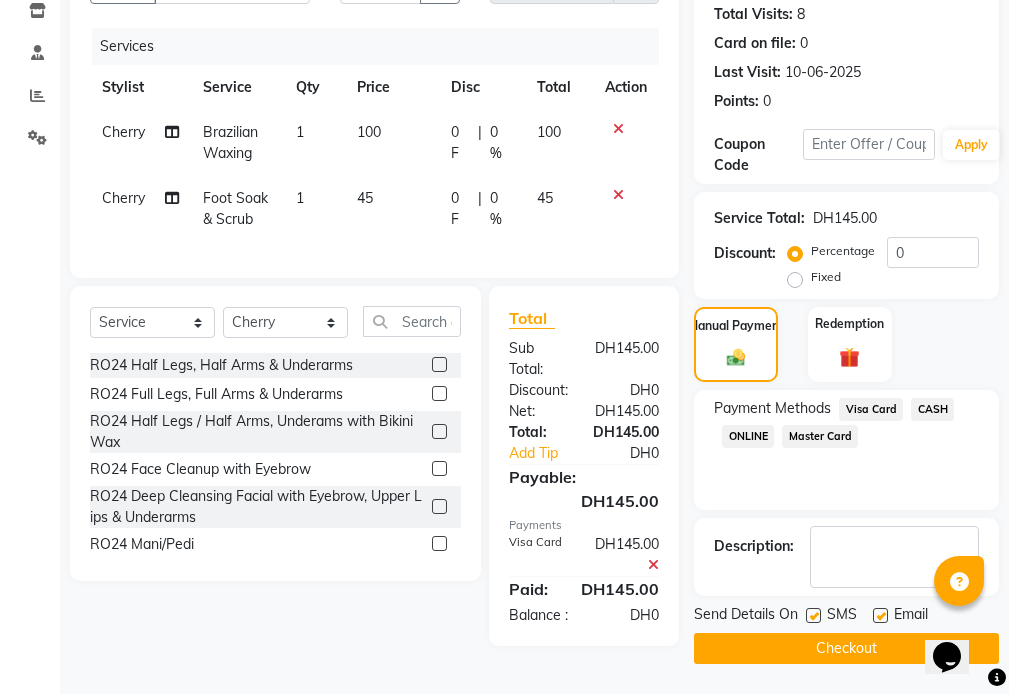 click on "Checkout" 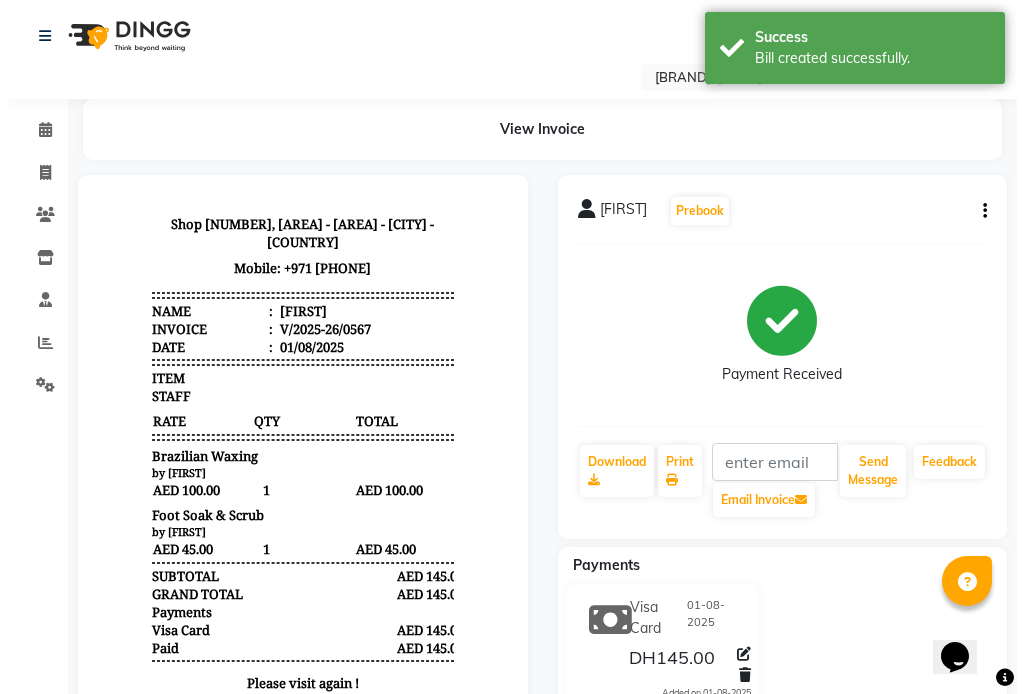 scroll, scrollTop: 0, scrollLeft: 0, axis: both 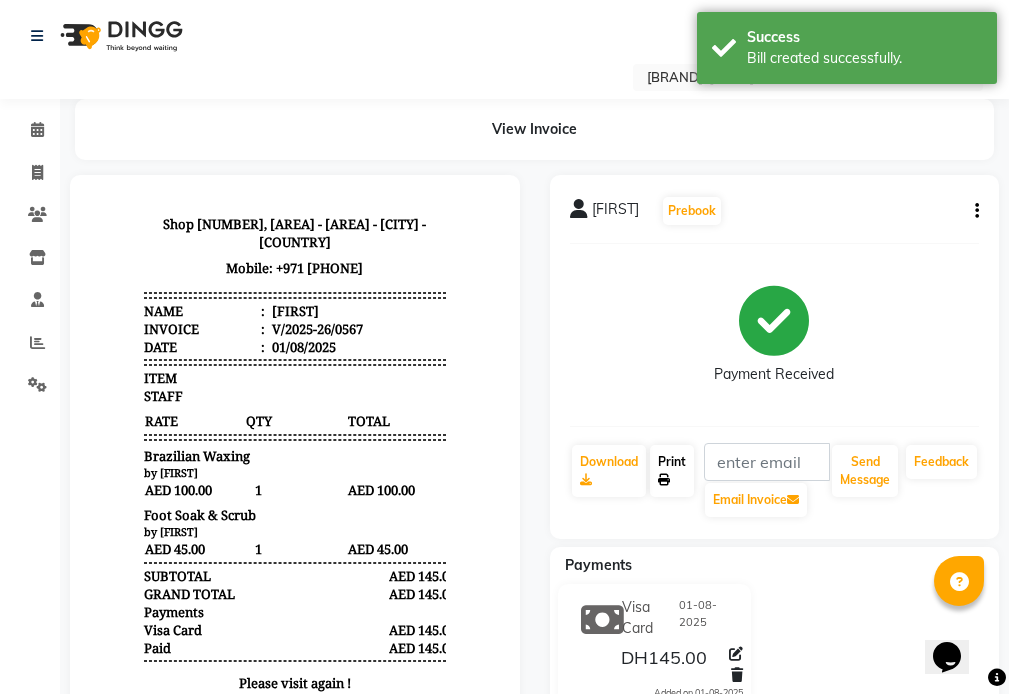 click on "Print" 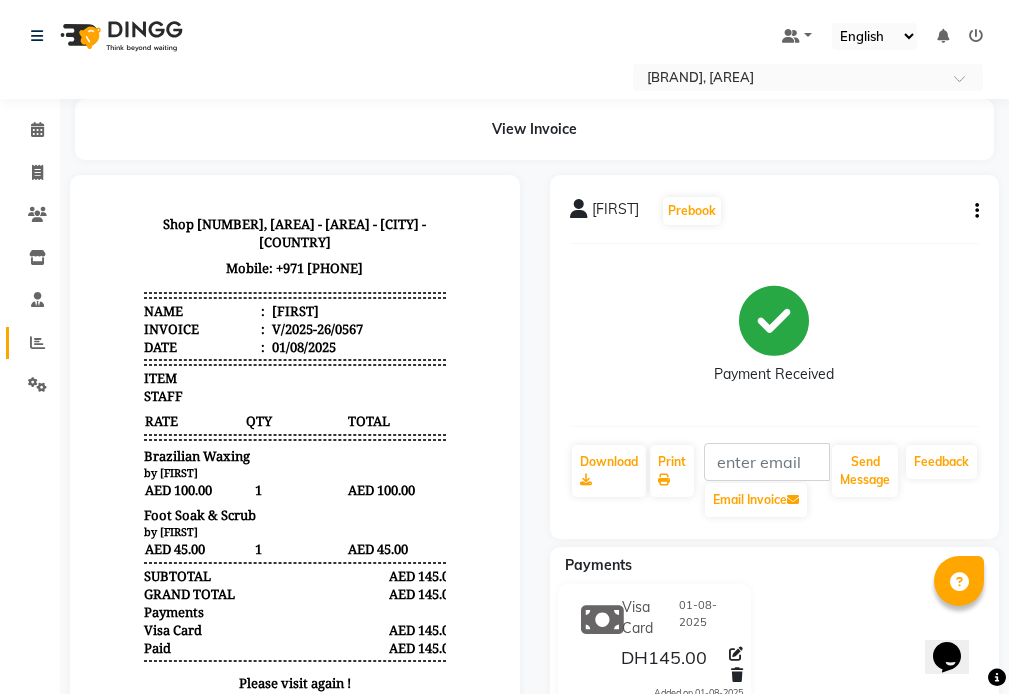 click 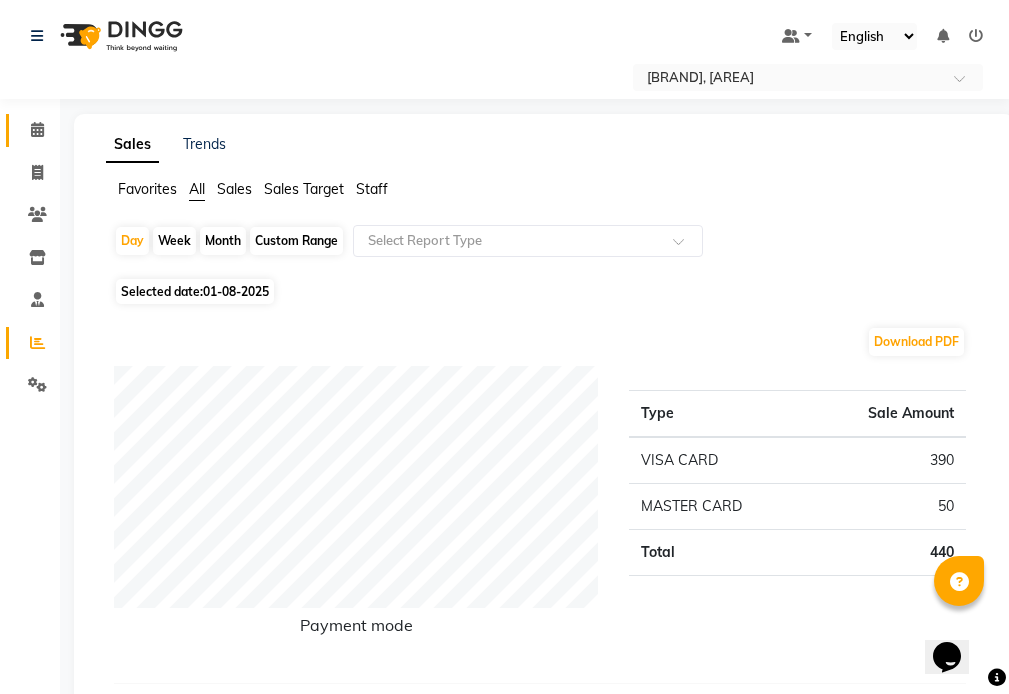 click 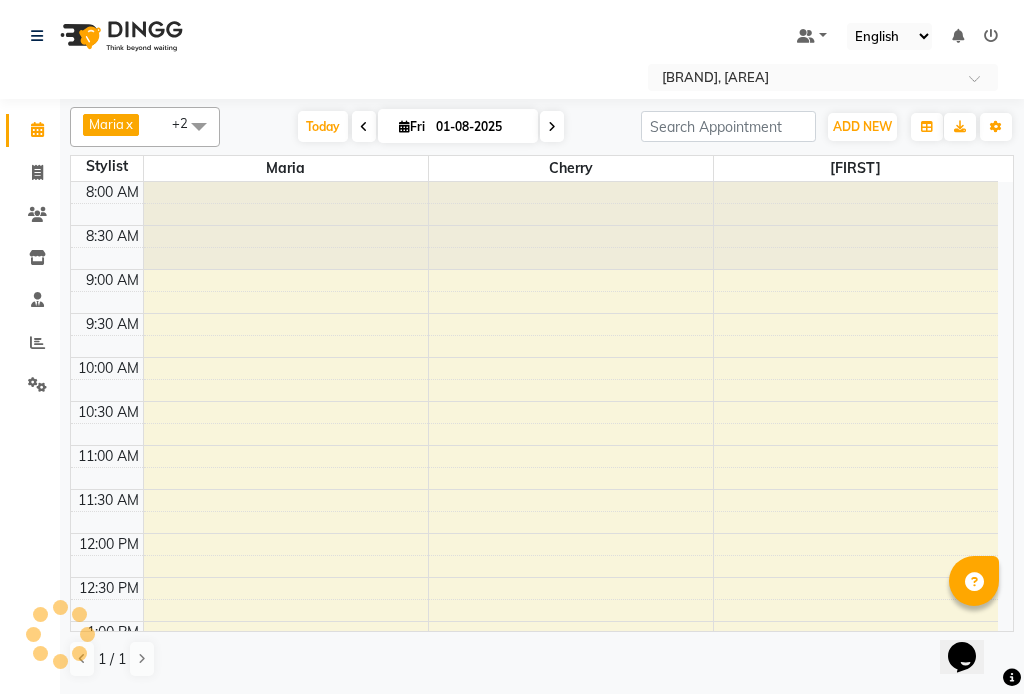 scroll, scrollTop: 0, scrollLeft: 0, axis: both 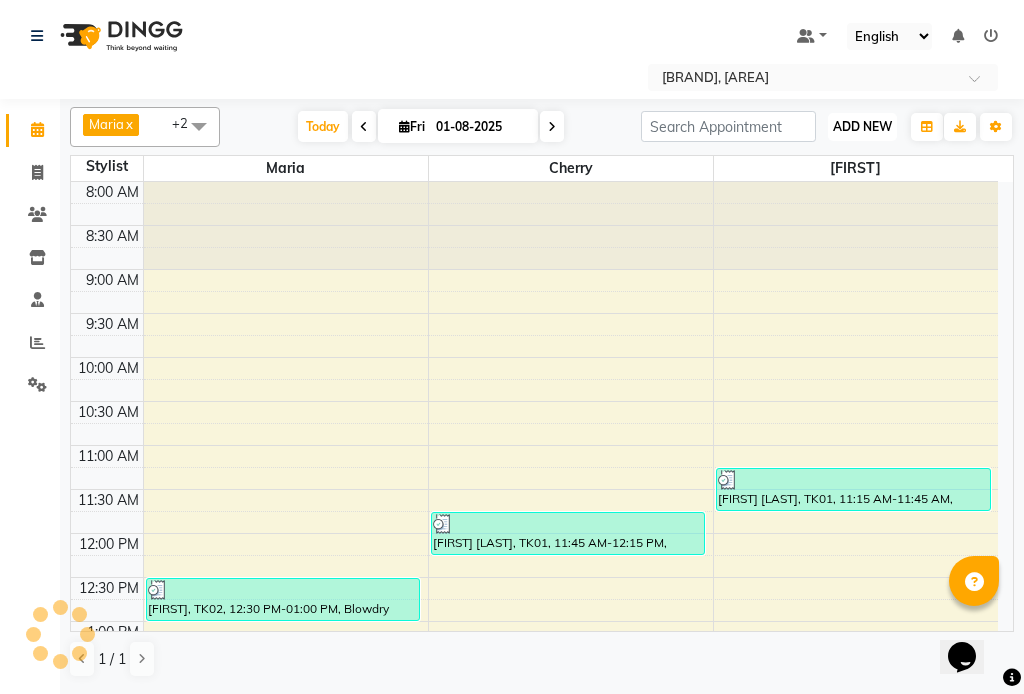 click on "ADD NEW" at bounding box center [862, 126] 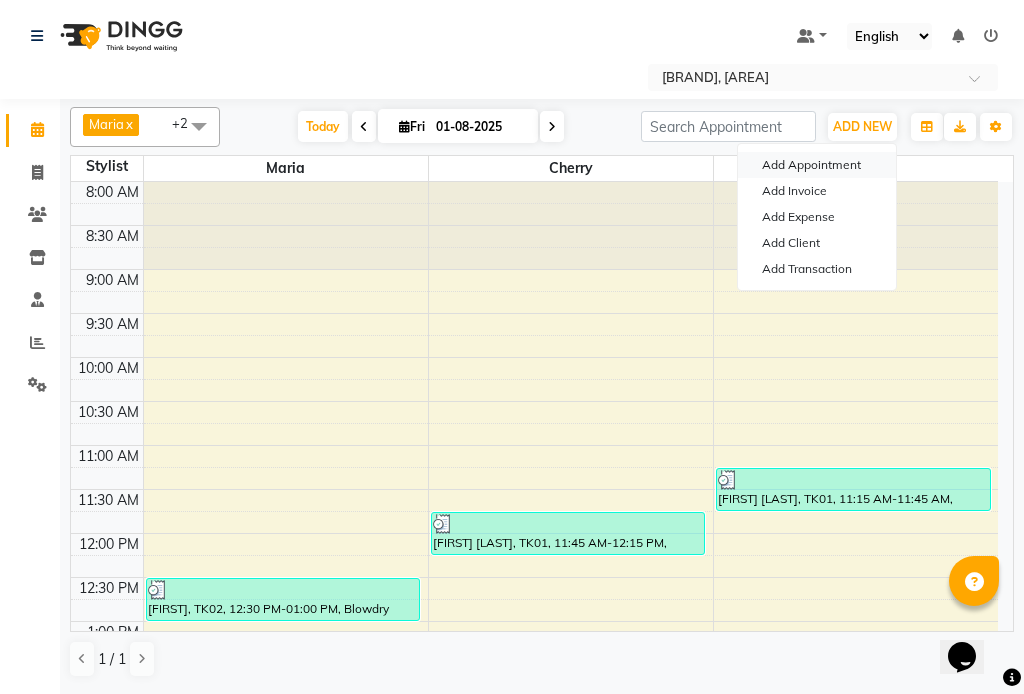 click on "Add Appointment" at bounding box center (817, 165) 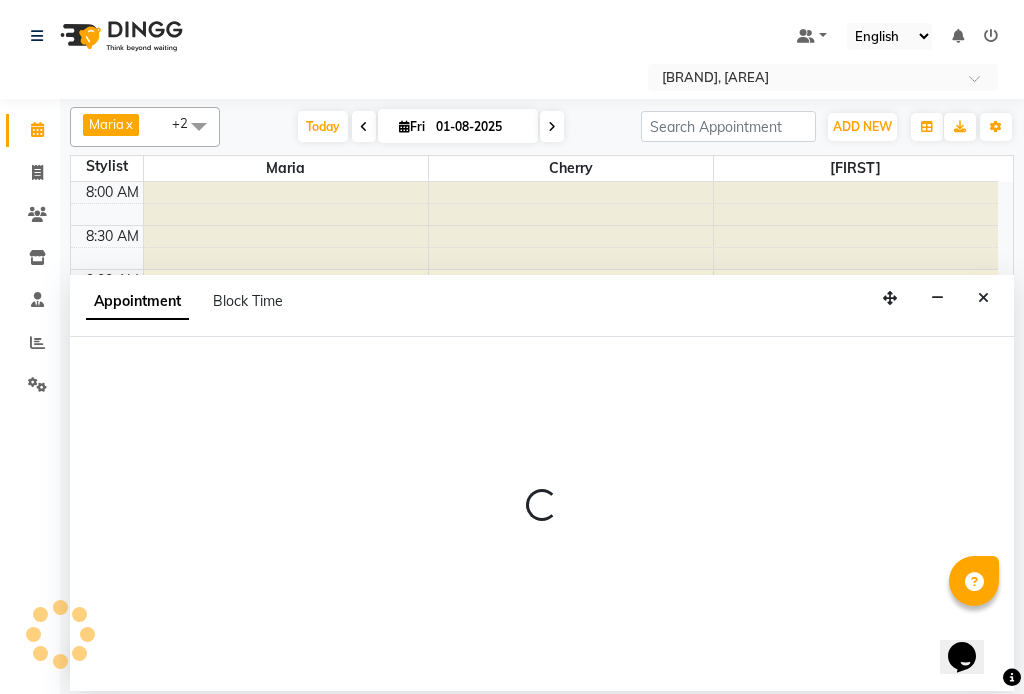 select on "tentative" 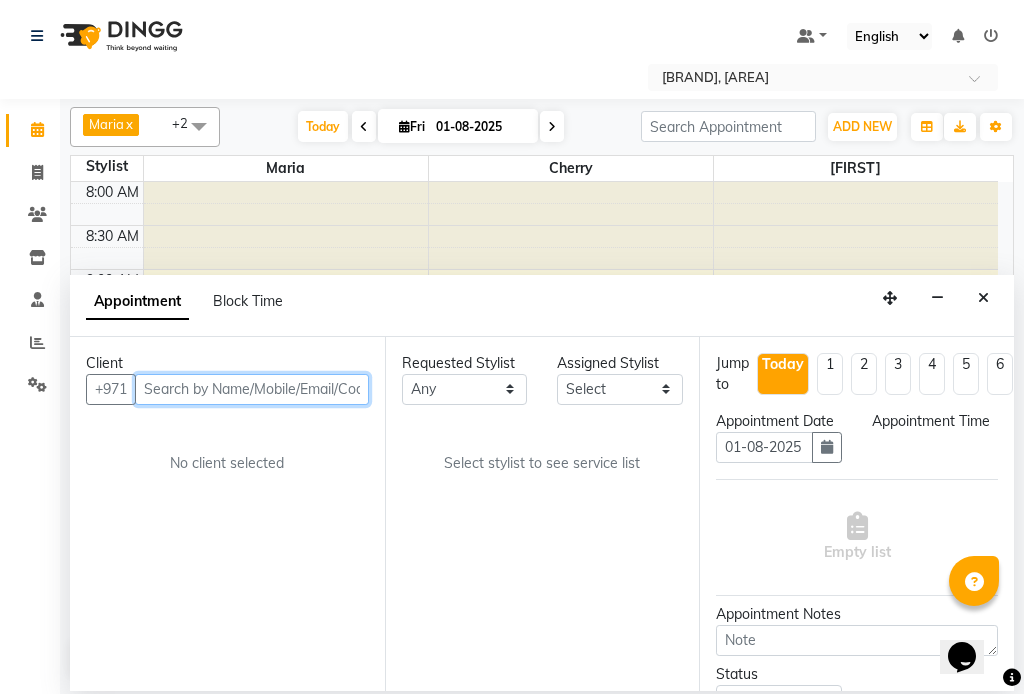 select on "540" 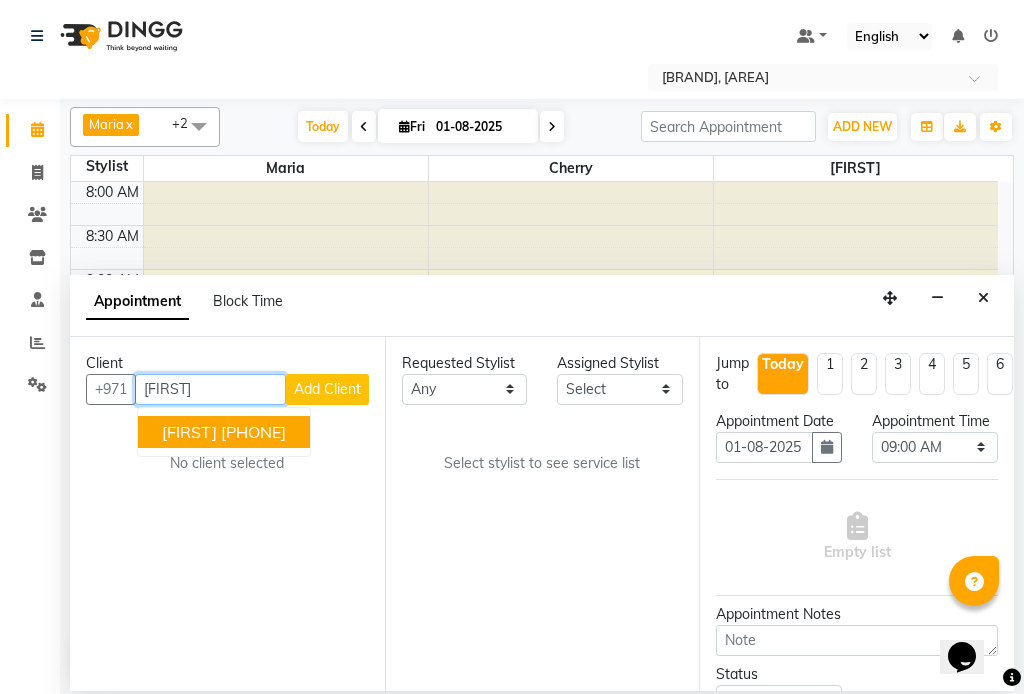 click on "[FIRST] [PHONE]" at bounding box center [224, 432] 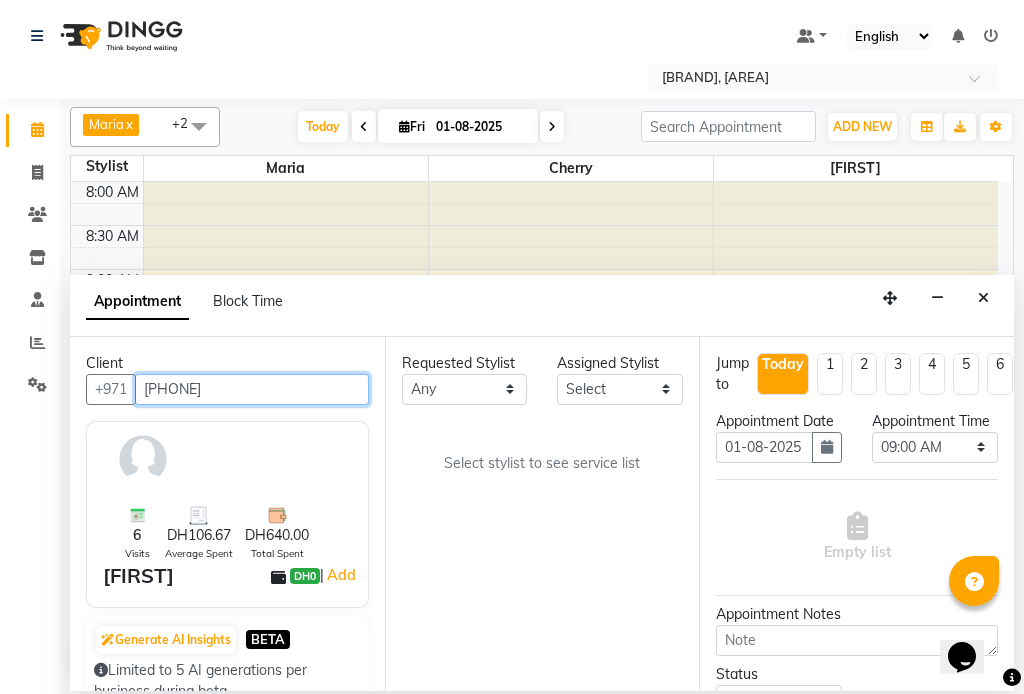 type on "[PHONE]" 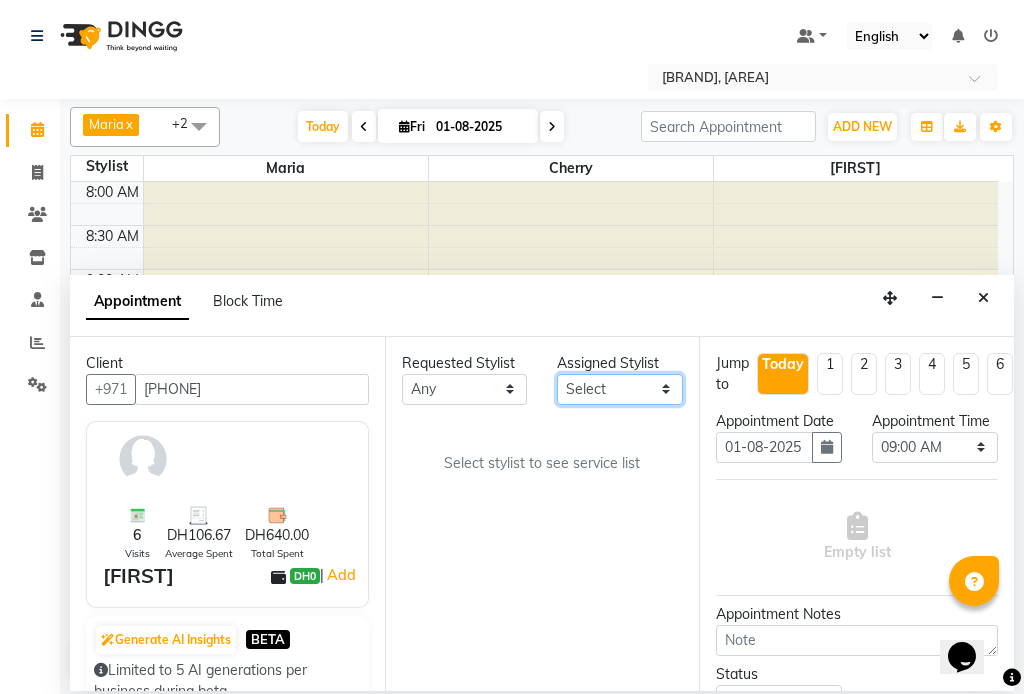 click on "Select [FIRST] [FIRST] [FIRST] [FIRST]" at bounding box center [620, 389] 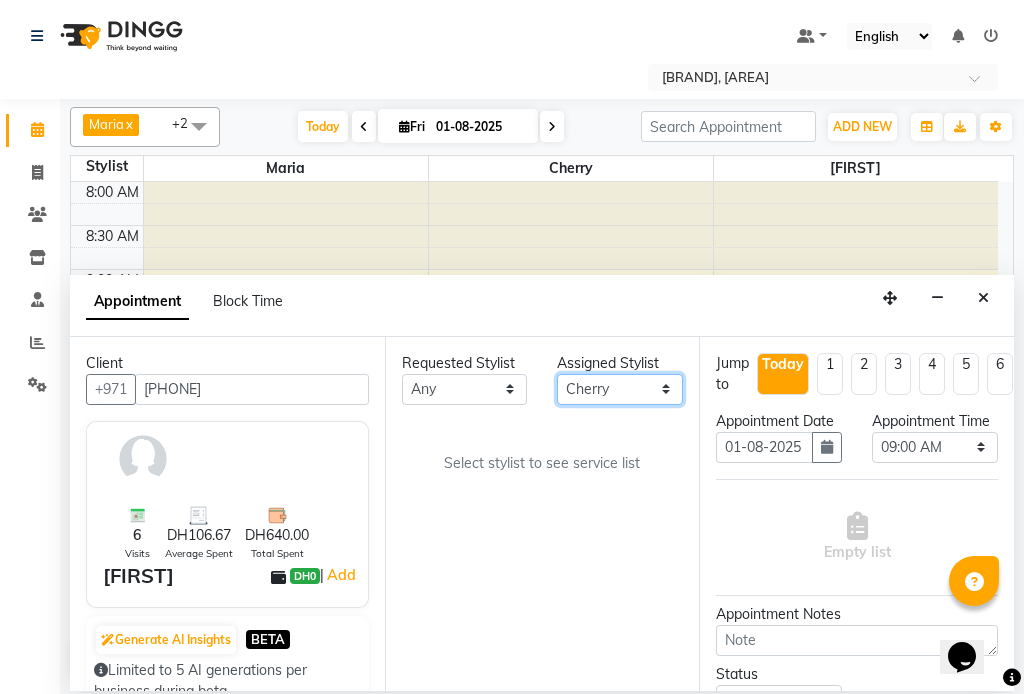 click on "Select [FIRST] [FIRST] [FIRST] [FIRST]" at bounding box center [620, 389] 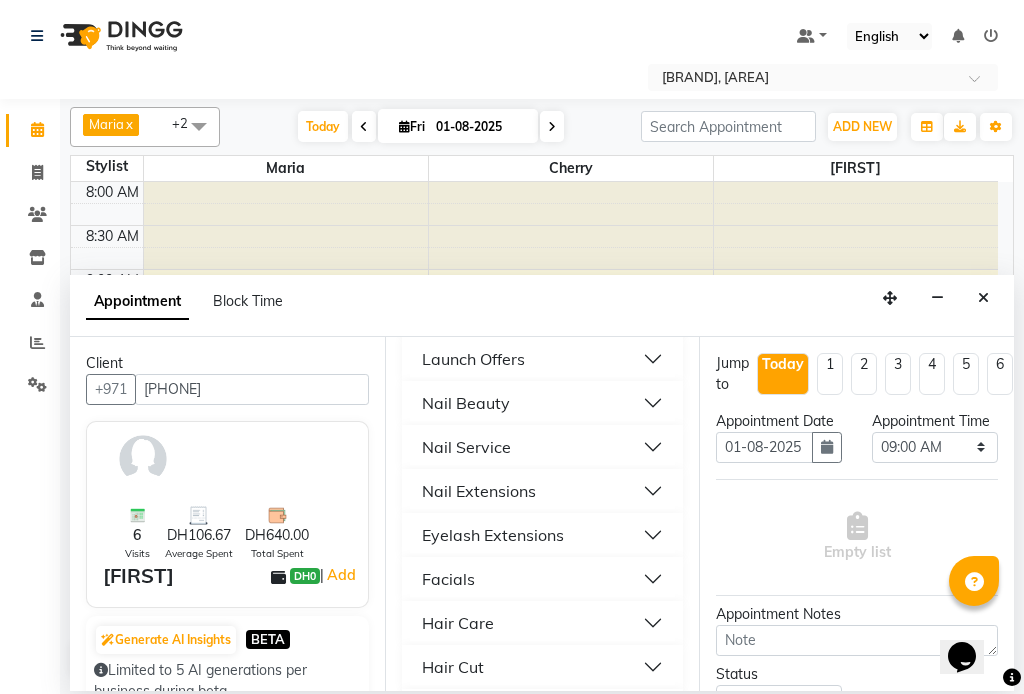scroll, scrollTop: 967, scrollLeft: 0, axis: vertical 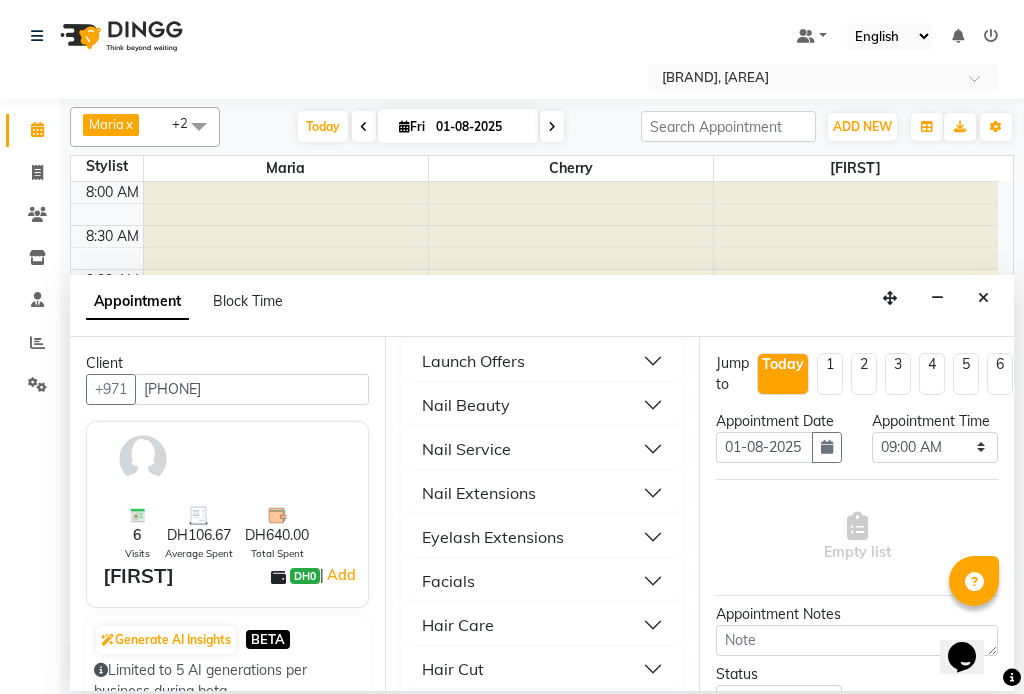click on "Nail Service" at bounding box center (466, 449) 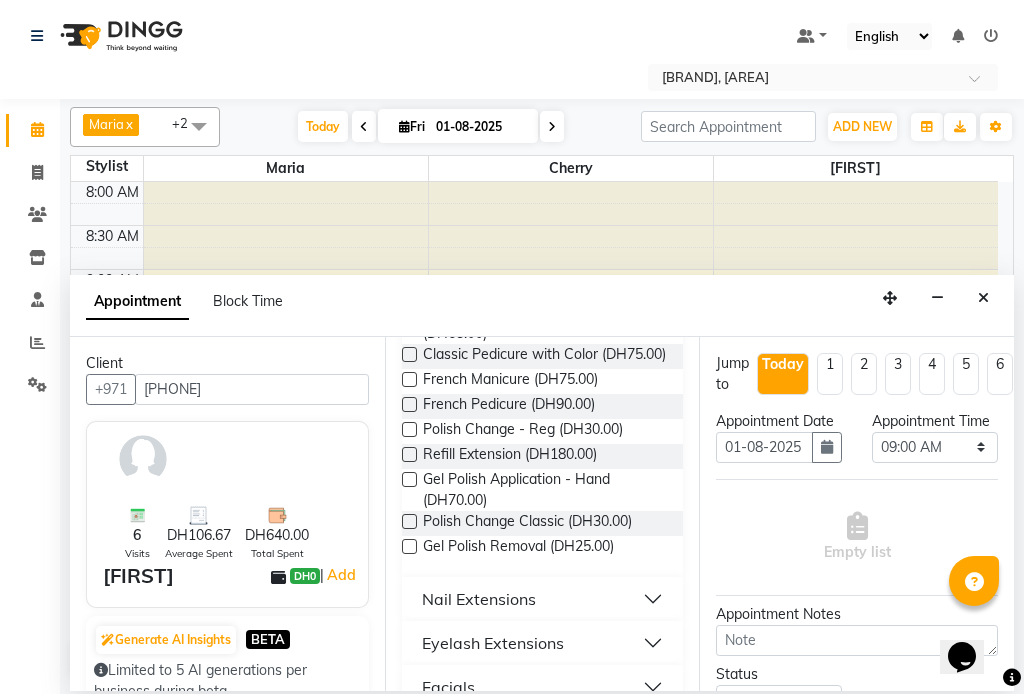 scroll, scrollTop: 1932, scrollLeft: 0, axis: vertical 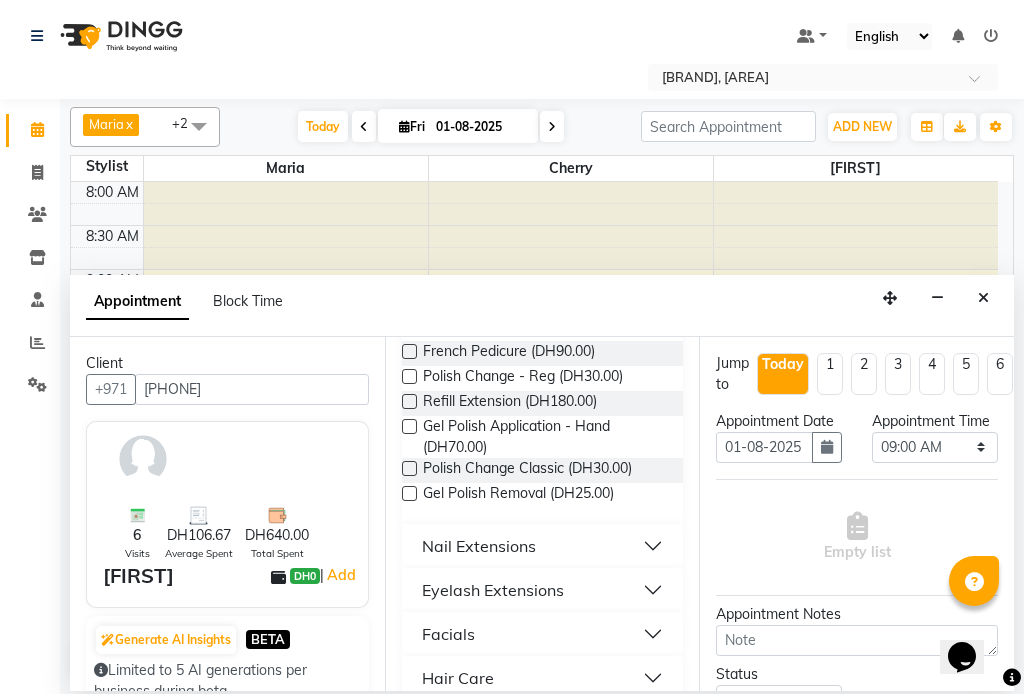 click at bounding box center [409, 468] 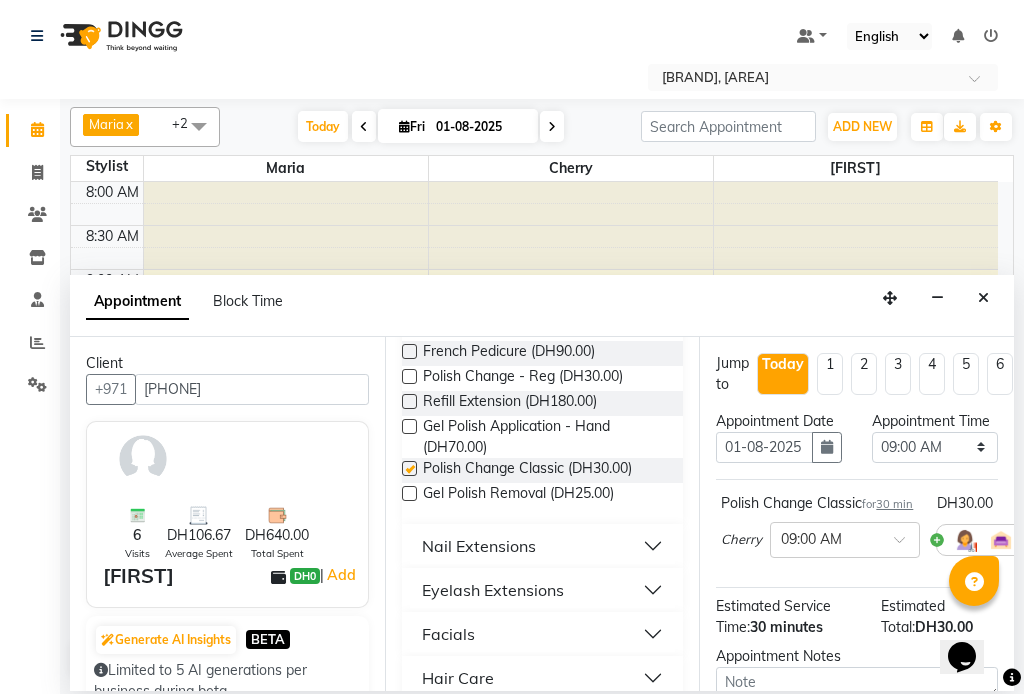 checkbox on "false" 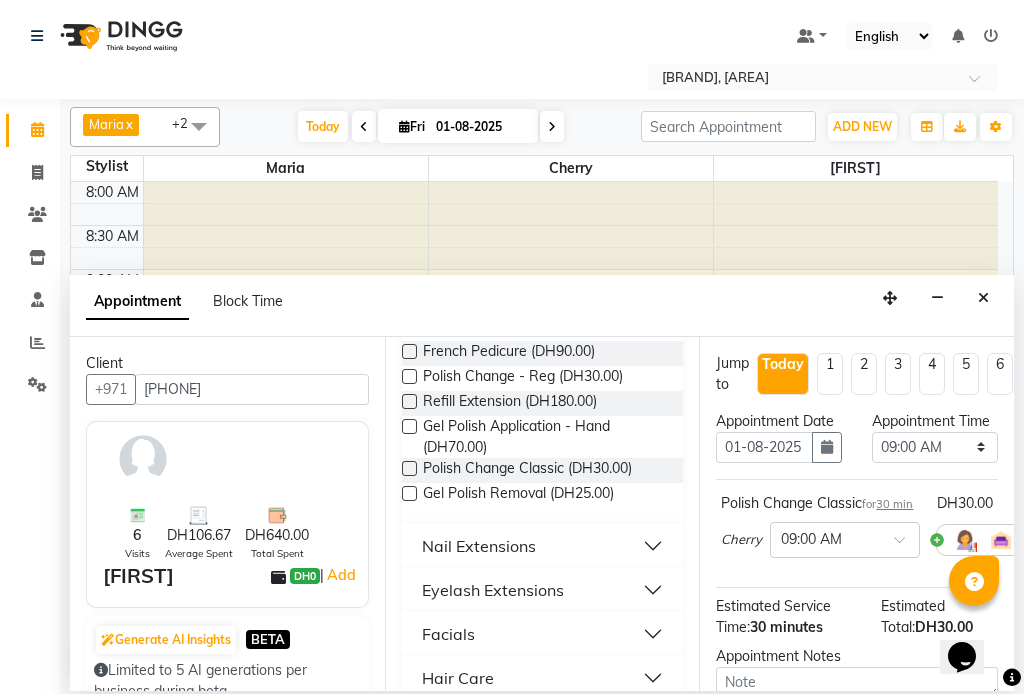 click at bounding box center [409, 493] 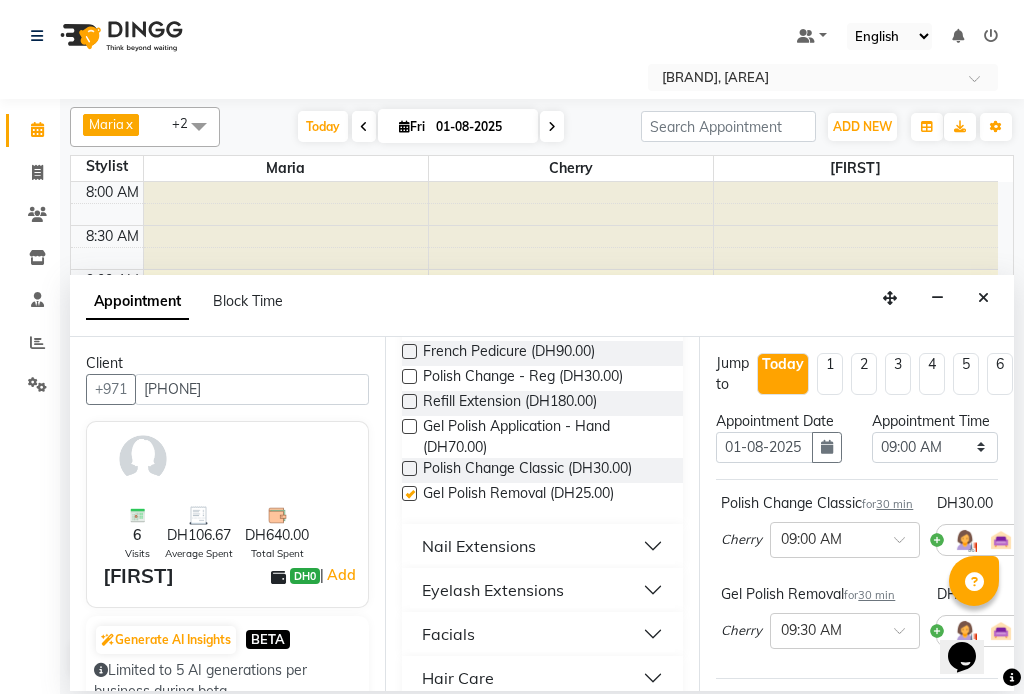 checkbox on "false" 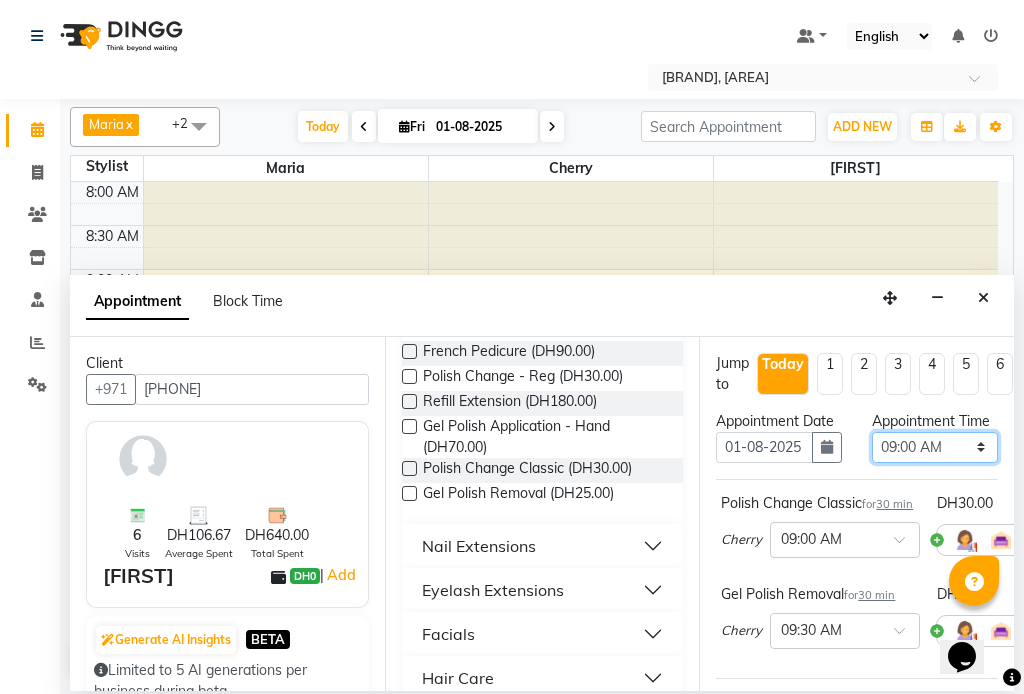 click on "Select 09:00 AM 09:15 AM 09:30 AM 09:45 AM 10:00 AM 10:15 AM 10:30 AM 10:45 AM 11:00 AM 11:15 AM 11:30 AM 11:45 AM 12:00 PM 12:15 PM 12:30 PM 12:45 PM 01:00 PM 01:15 PM 01:30 PM 01:45 PM 02:00 PM 02:15 PM 02:30 PM 02:45 PM 03:00 PM 03:15 PM 03:30 PM 03:45 PM 04:00 PM 04:15 PM 04:30 PM 04:45 PM 05:00 PM 05:15 PM 05:30 PM 05:45 PM 06:00 PM 06:15 PM 06:30 PM 06:45 PM 07:00 PM 07:15 PM 07:30 PM 07:45 PM 08:00 PM 08:15 PM 08:30 PM 08:45 PM 09:00 PM" at bounding box center (935, 447) 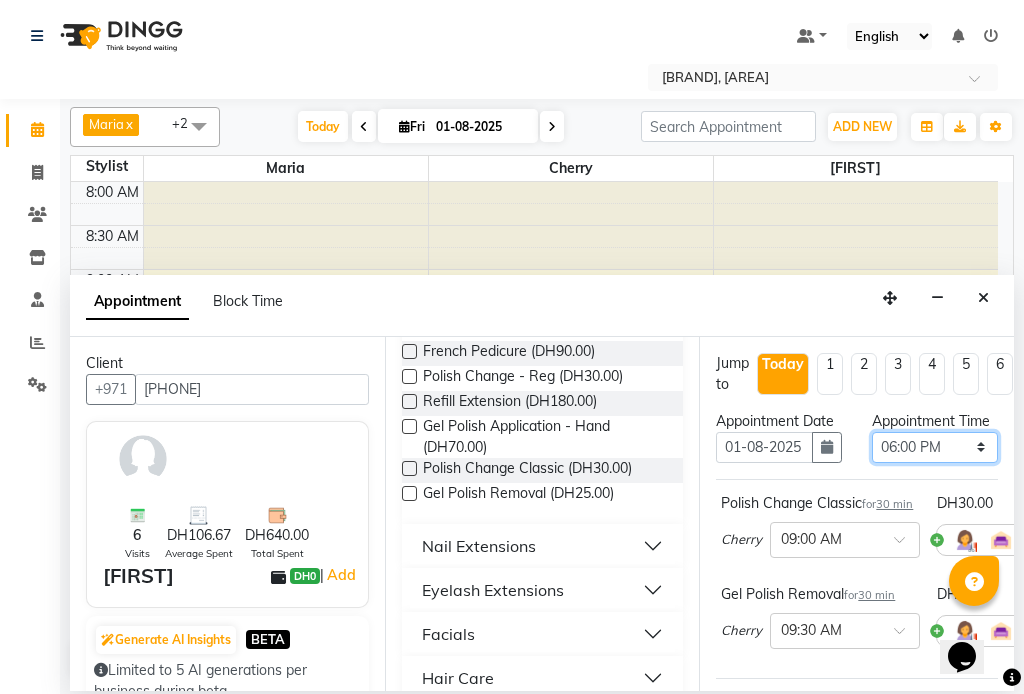 click on "Select 09:00 AM 09:15 AM 09:30 AM 09:45 AM 10:00 AM 10:15 AM 10:30 AM 10:45 AM 11:00 AM 11:15 AM 11:30 AM 11:45 AM 12:00 PM 12:15 PM 12:30 PM 12:45 PM 01:00 PM 01:15 PM 01:30 PM 01:45 PM 02:00 PM 02:15 PM 02:30 PM 02:45 PM 03:00 PM 03:15 PM 03:30 PM 03:45 PM 04:00 PM 04:15 PM 04:30 PM 04:45 PM 05:00 PM 05:15 PM 05:30 PM 05:45 PM 06:00 PM 06:15 PM 06:30 PM 06:45 PM 07:00 PM 07:15 PM 07:30 PM 07:45 PM 08:00 PM 08:15 PM 08:30 PM 08:45 PM 09:00 PM" at bounding box center (935, 447) 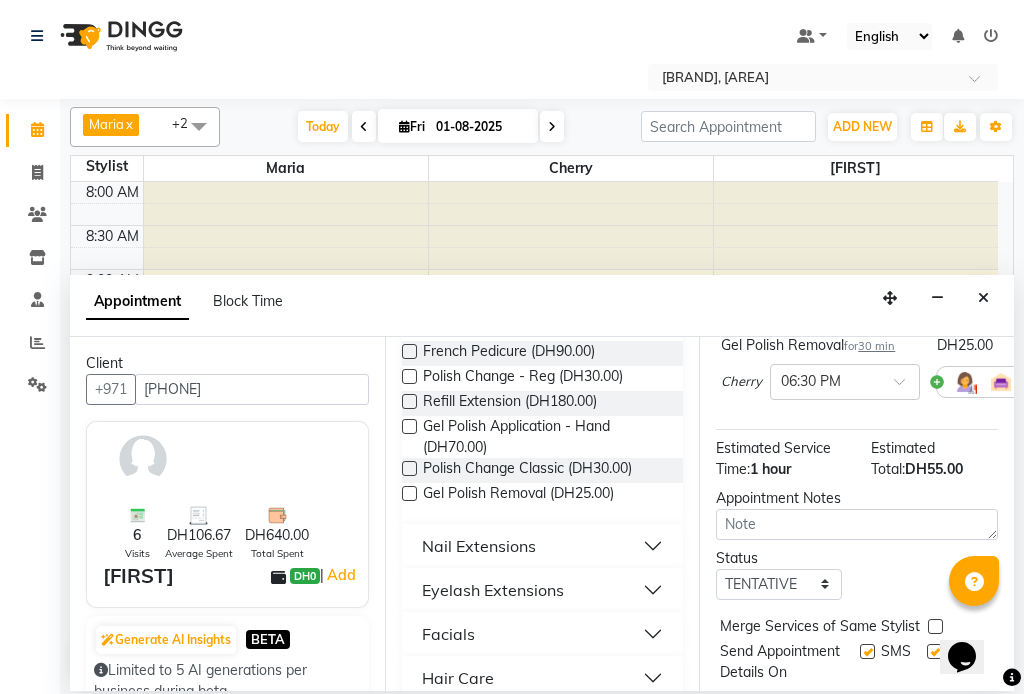 scroll, scrollTop: 421, scrollLeft: 0, axis: vertical 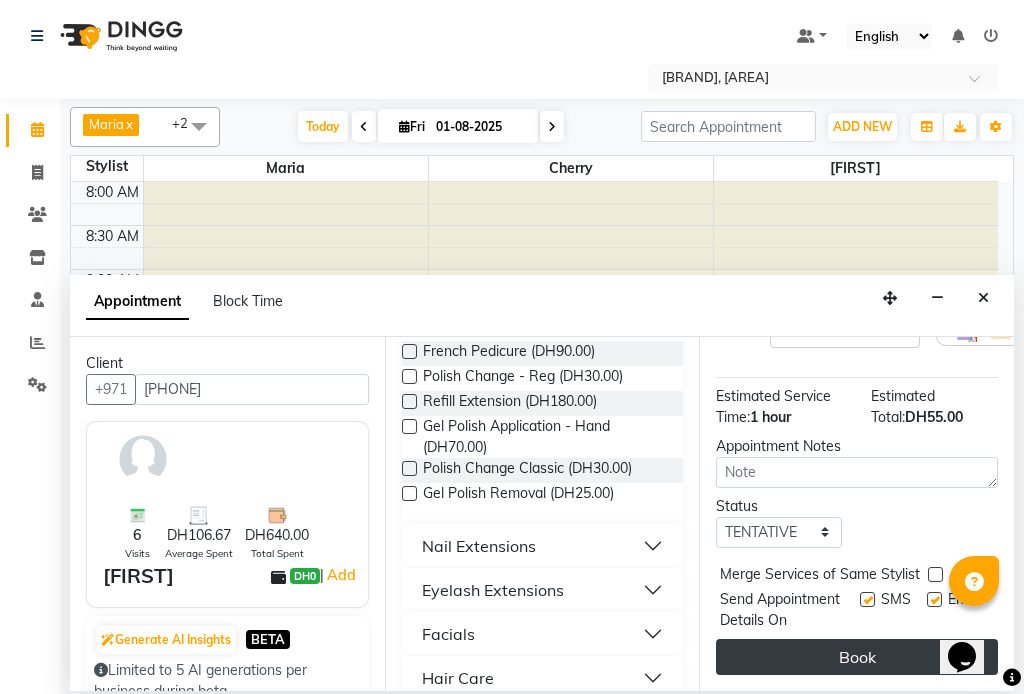 click on "Book" at bounding box center (857, 657) 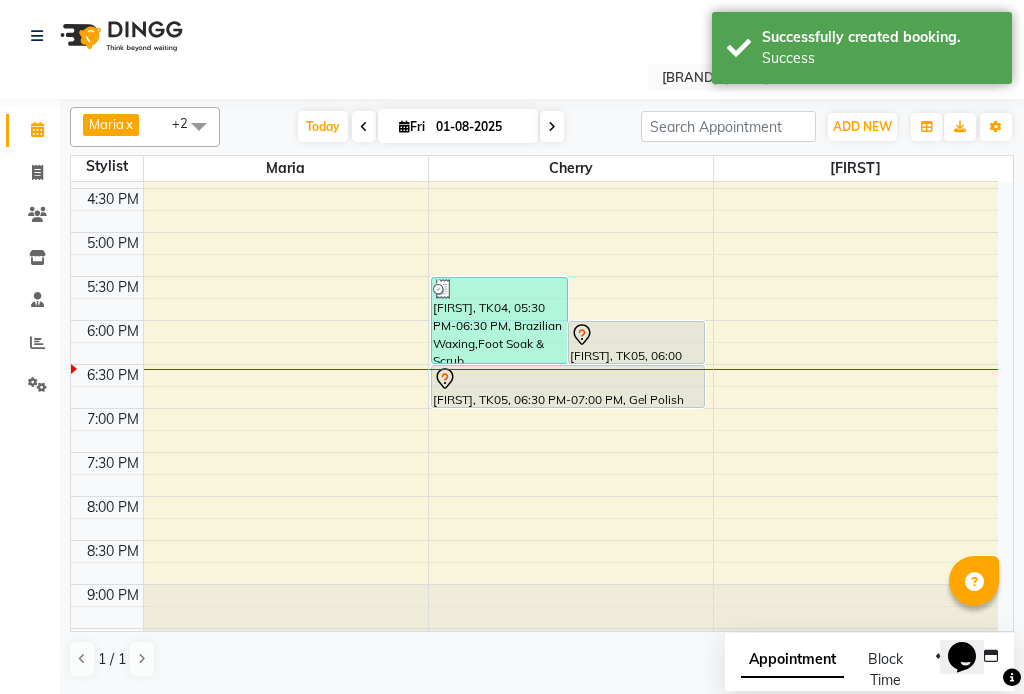 scroll, scrollTop: 770, scrollLeft: 0, axis: vertical 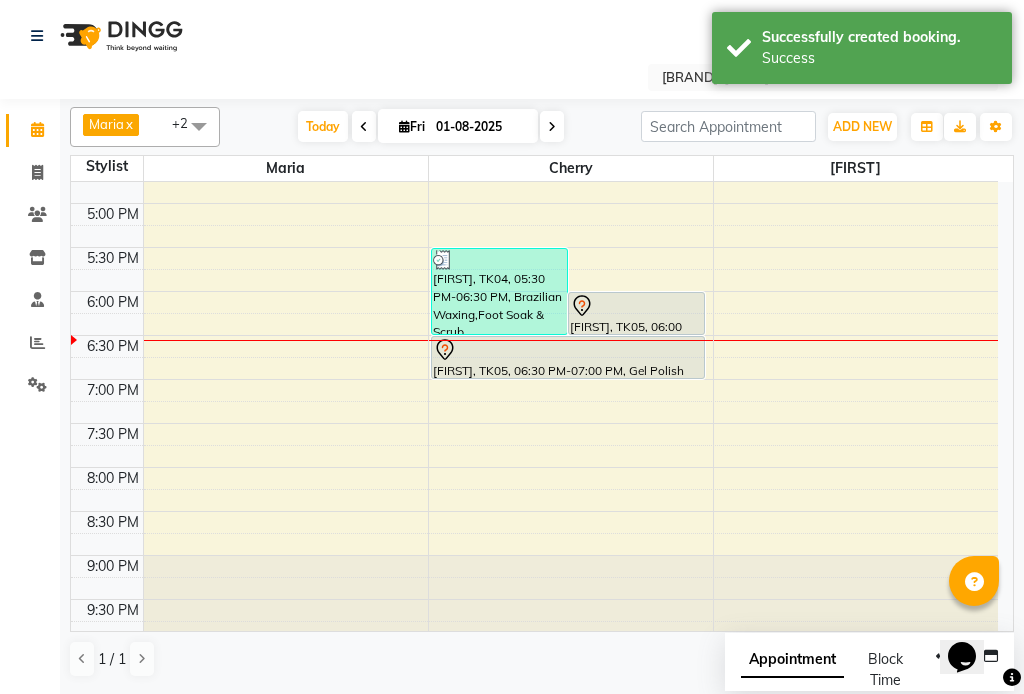 click on "[FIRST], TK05, 06:00 PM-06:30 PM, Polish Change Classic" at bounding box center [636, 313] 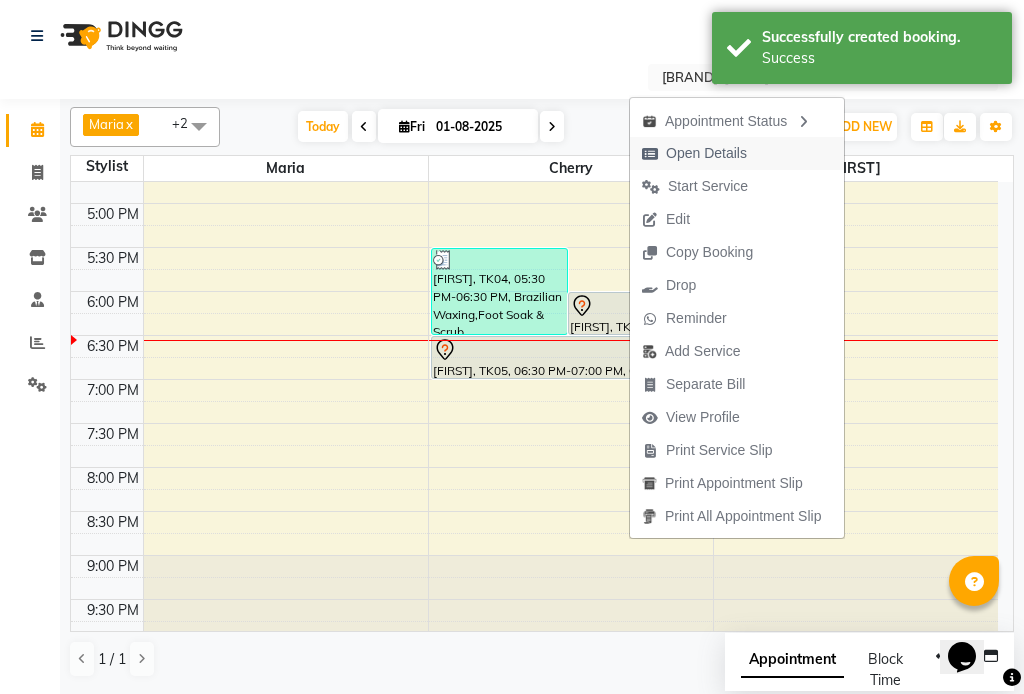 click on "Open Details" at bounding box center (706, 153) 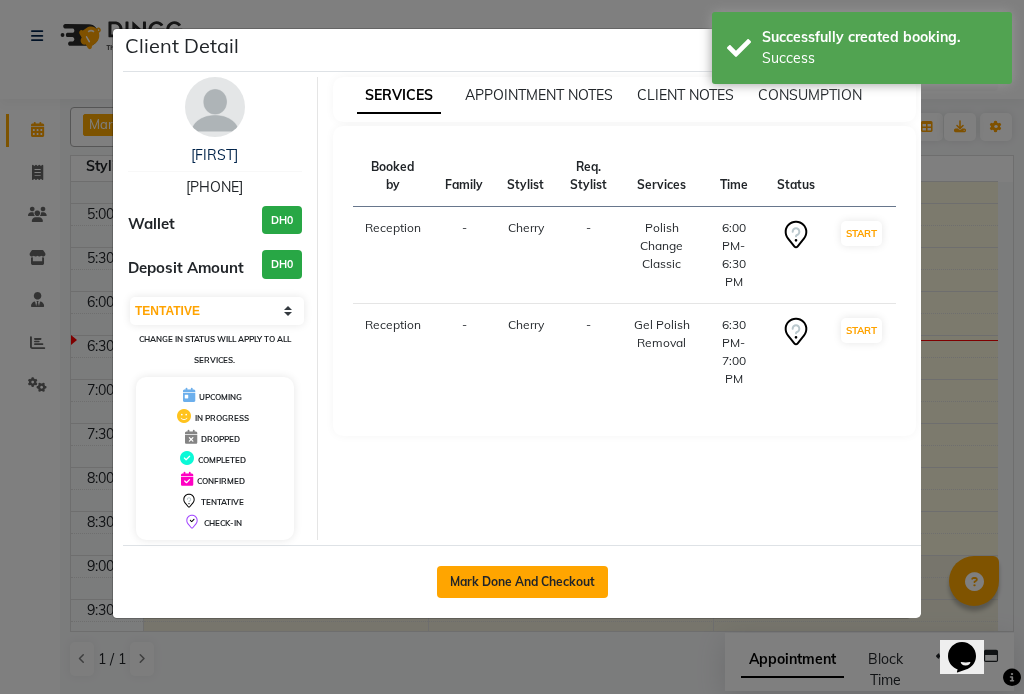 click on "Mark Done And Checkout" 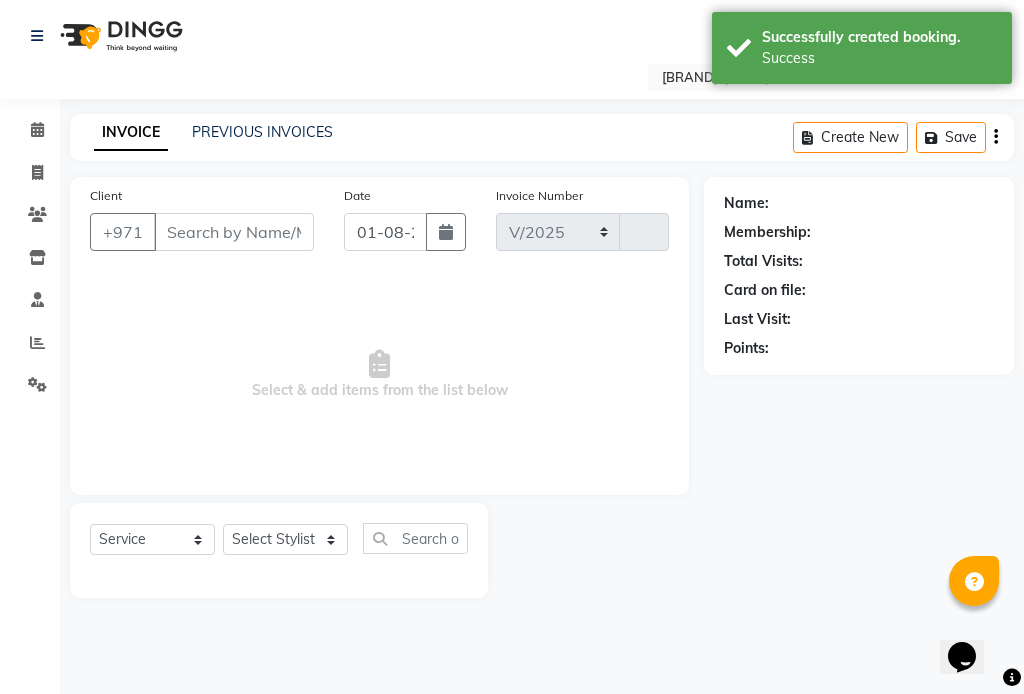 select on "5144" 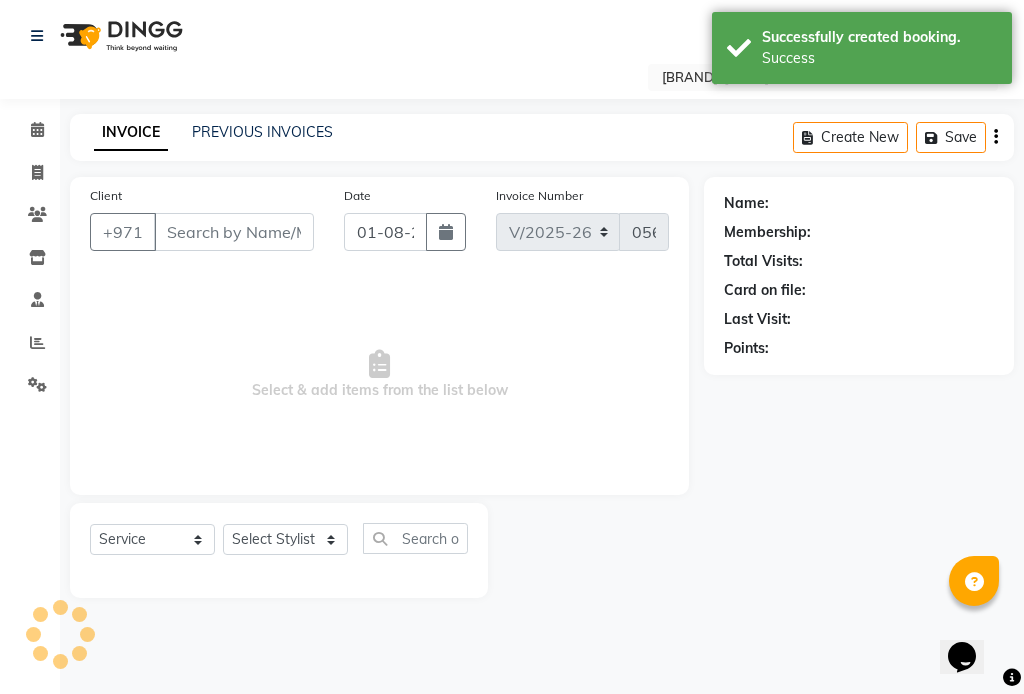 type on "[PHONE]" 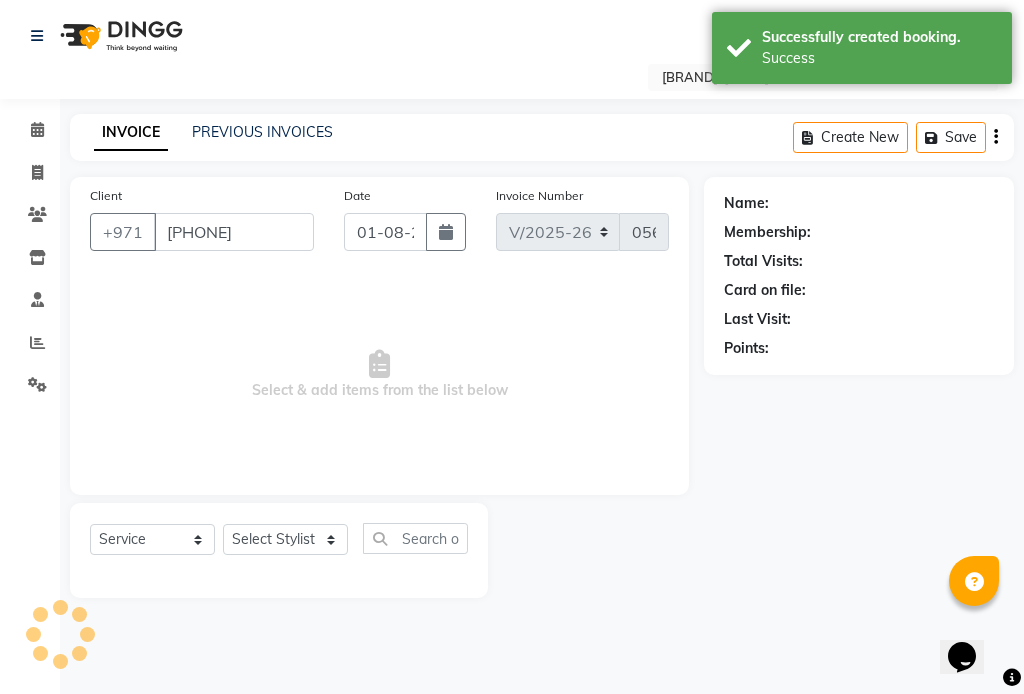 select on "34803" 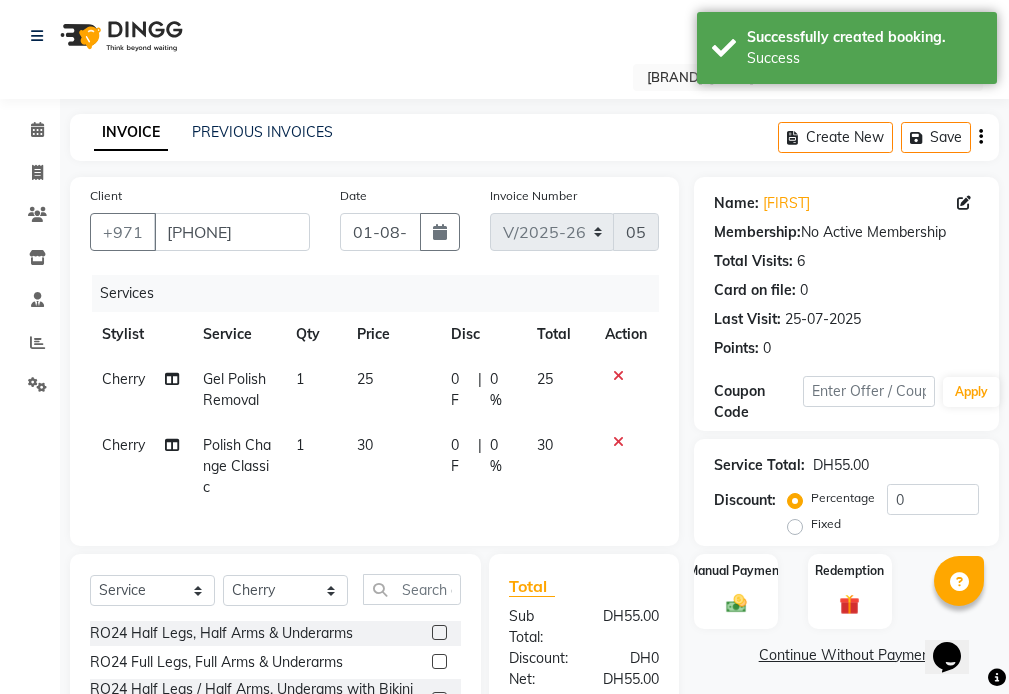 click 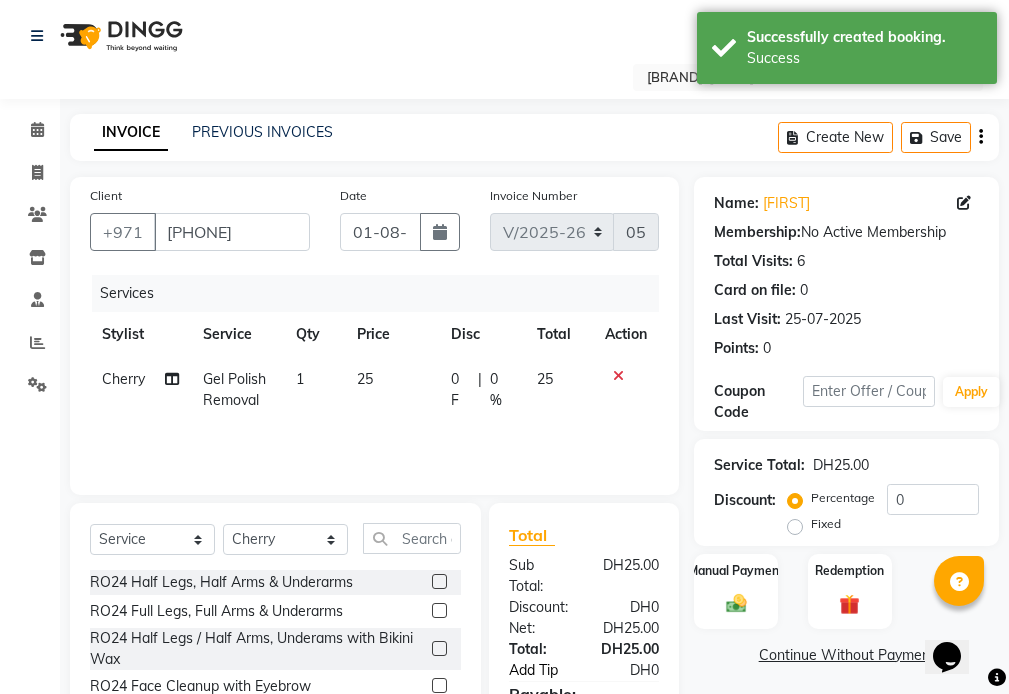 click on "Add Tip" 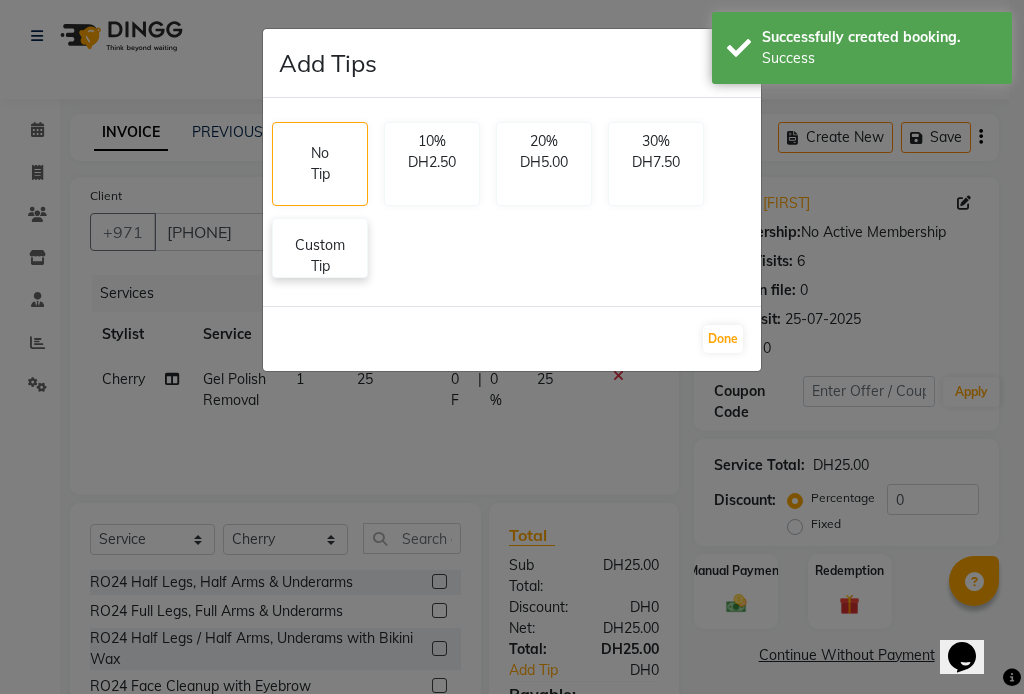 click on "Custom Tip" 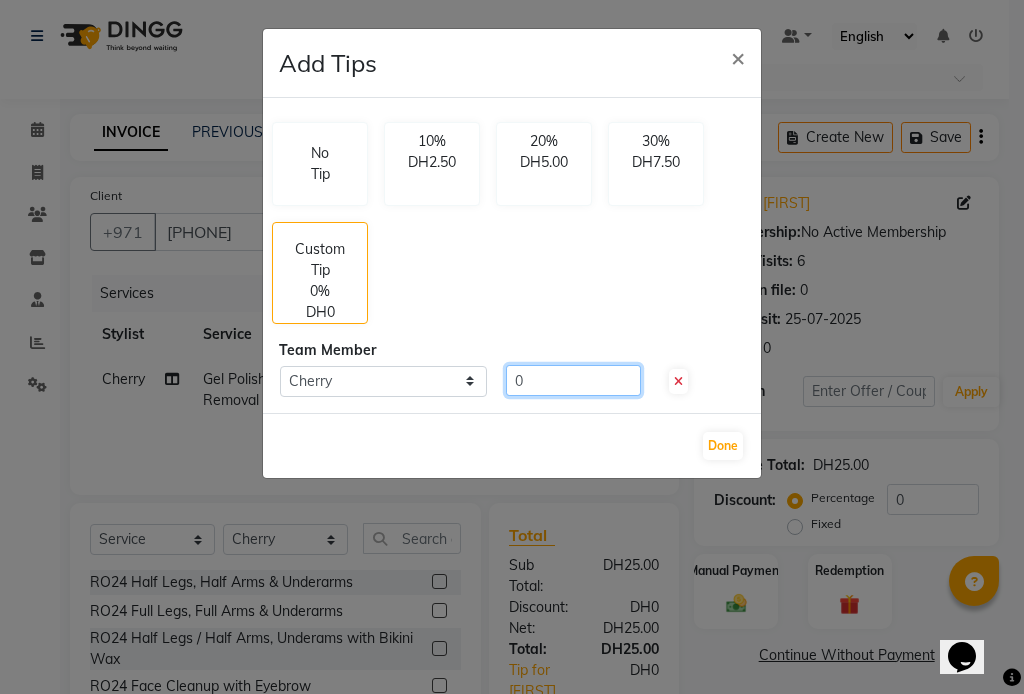 click on "0" 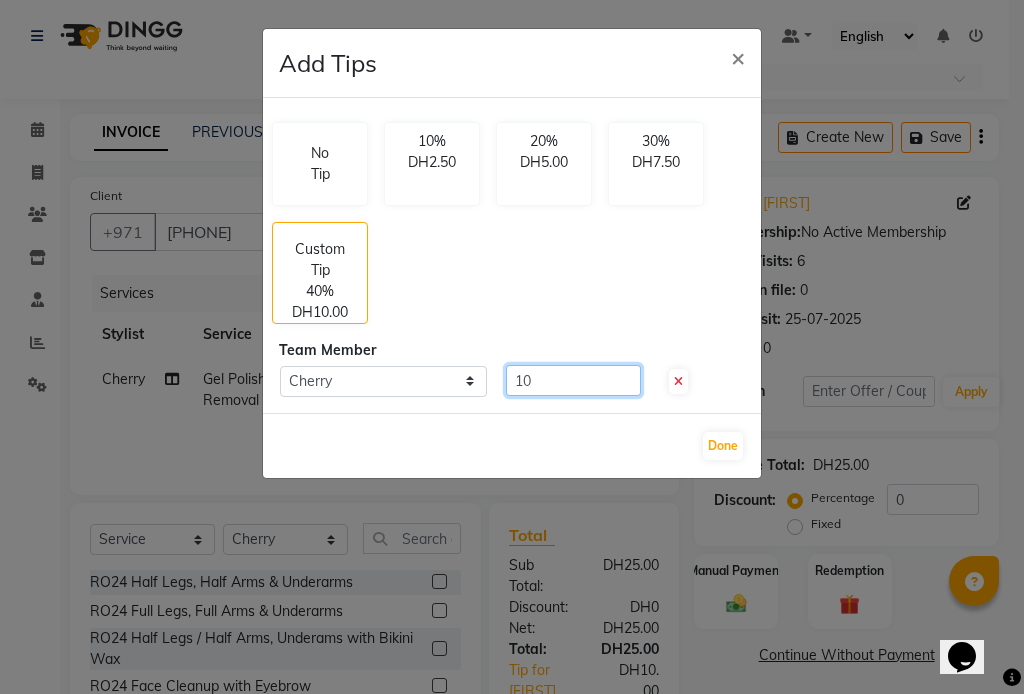 type on "10" 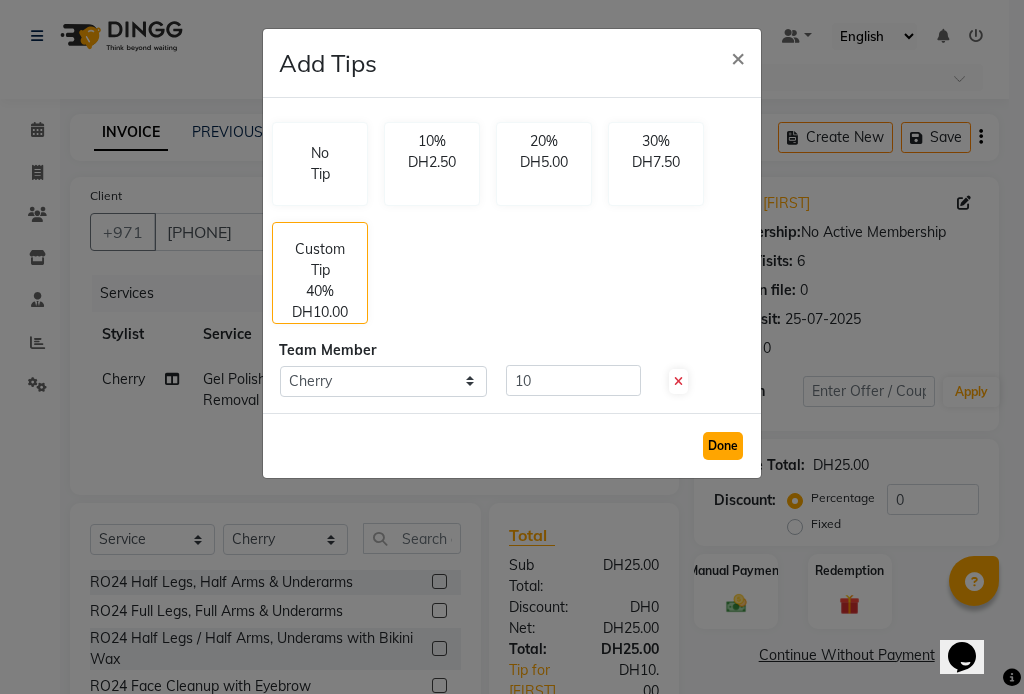 click on "Done" 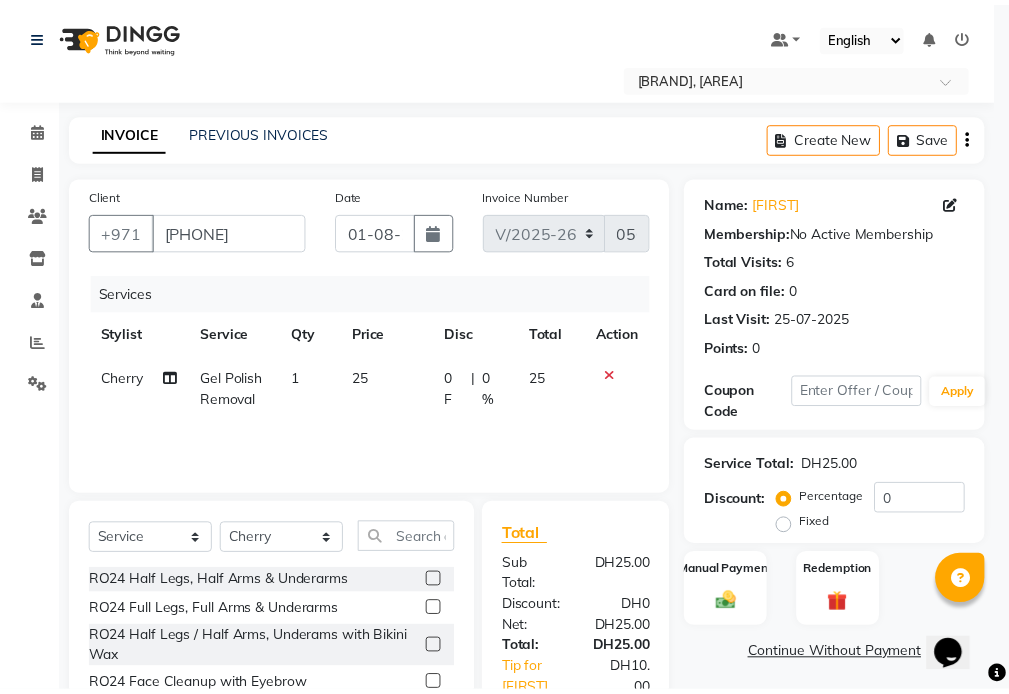 scroll, scrollTop: 8, scrollLeft: 0, axis: vertical 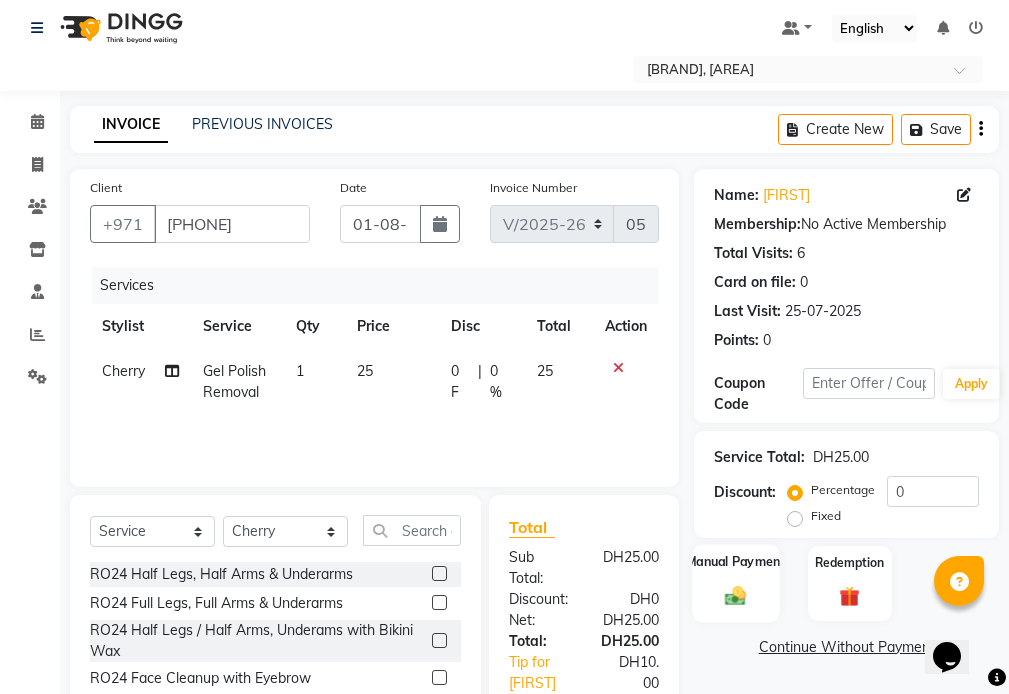 click on "Manual Payment" 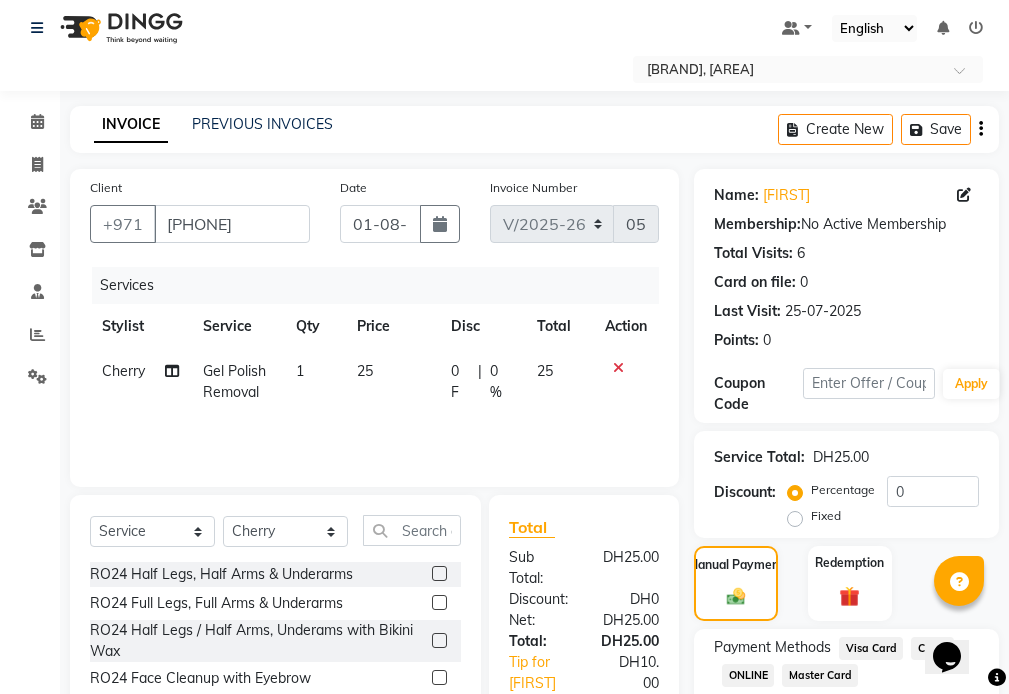click on "Visa Card" 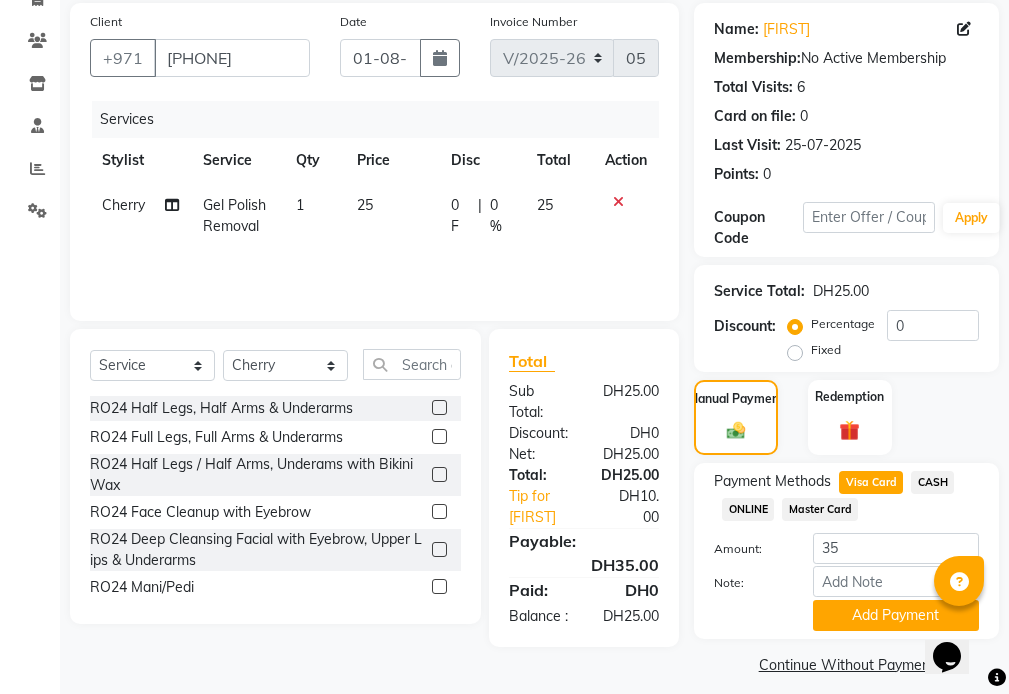 scroll, scrollTop: 190, scrollLeft: 0, axis: vertical 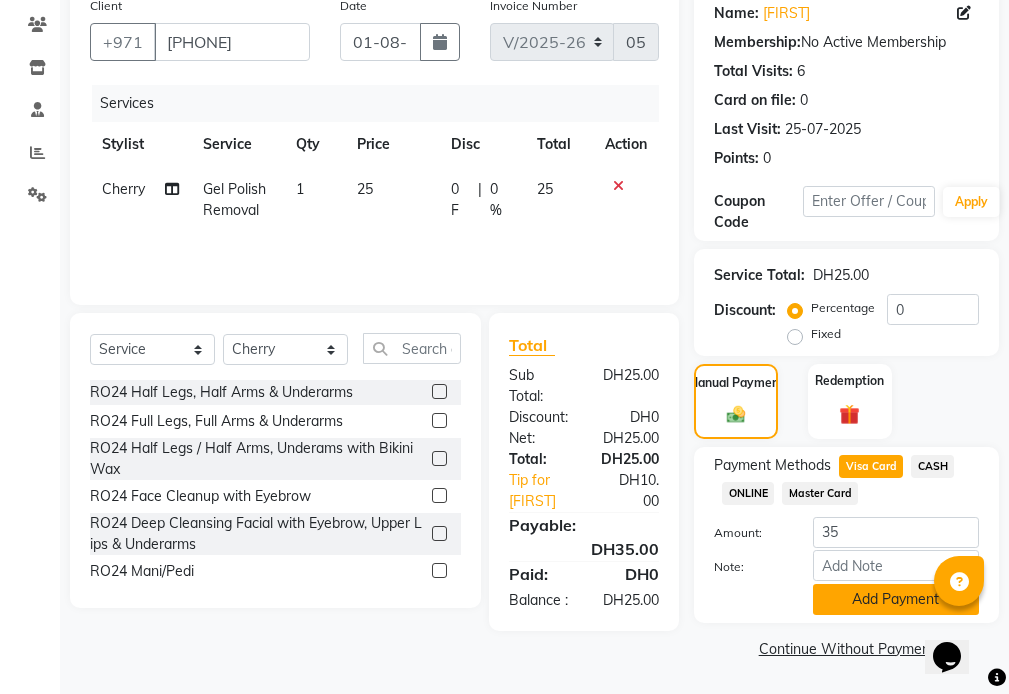 click on "Add Payment" 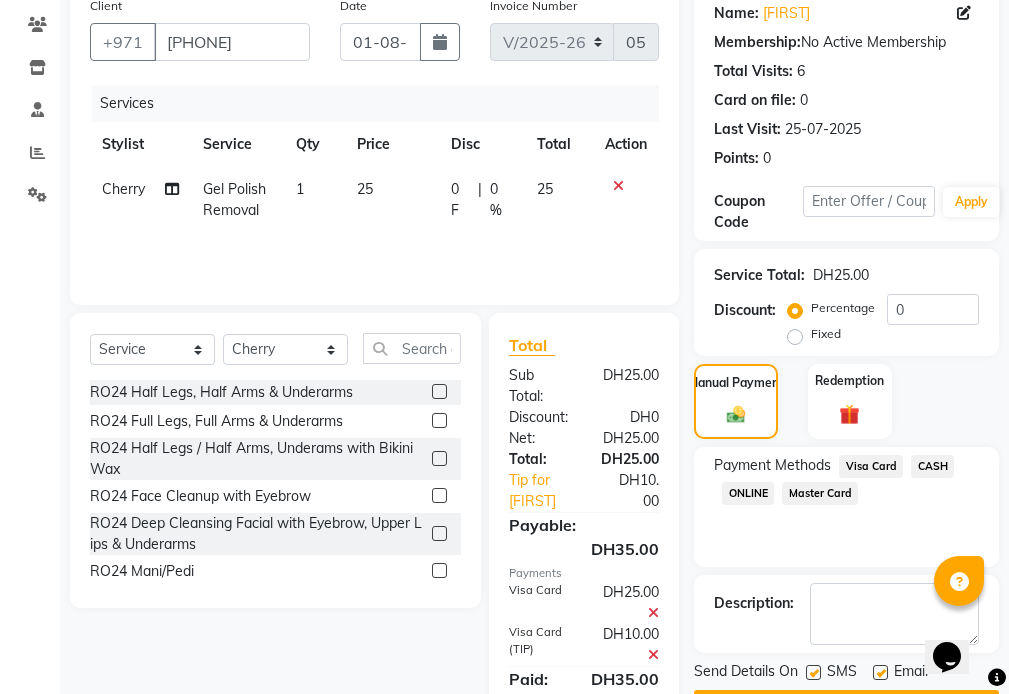 scroll, scrollTop: 283, scrollLeft: 0, axis: vertical 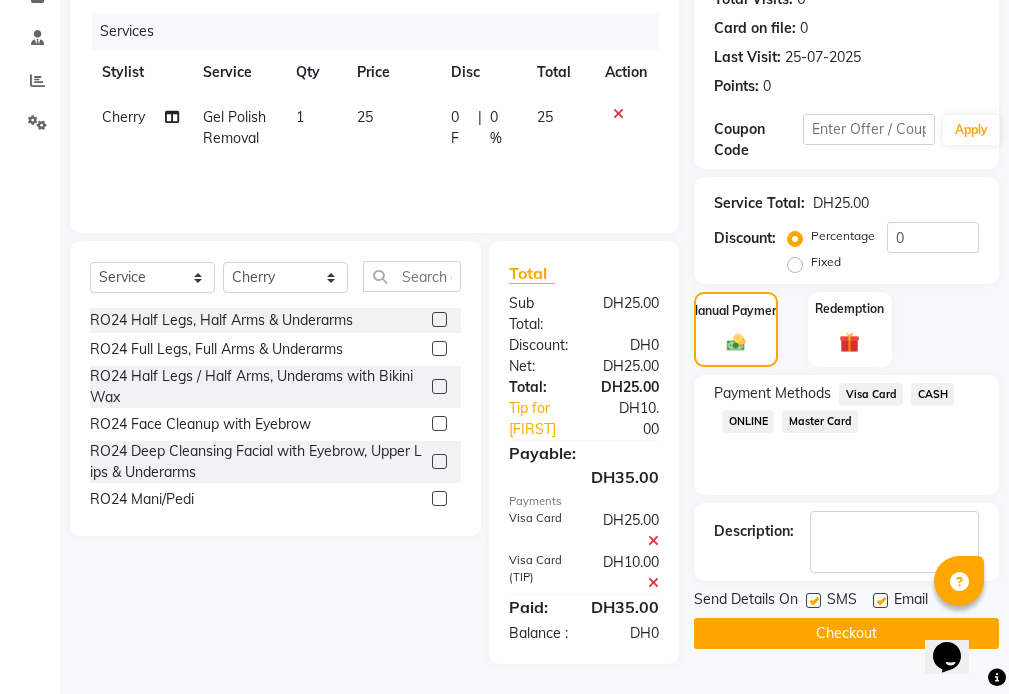 click on "Checkout" 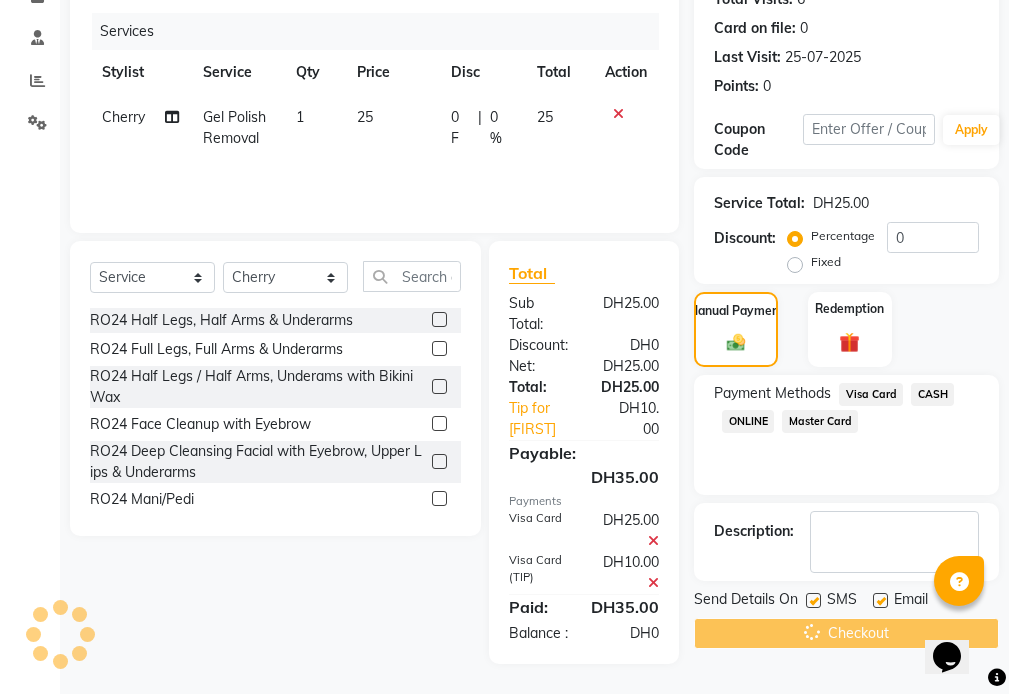 scroll, scrollTop: 0, scrollLeft: 0, axis: both 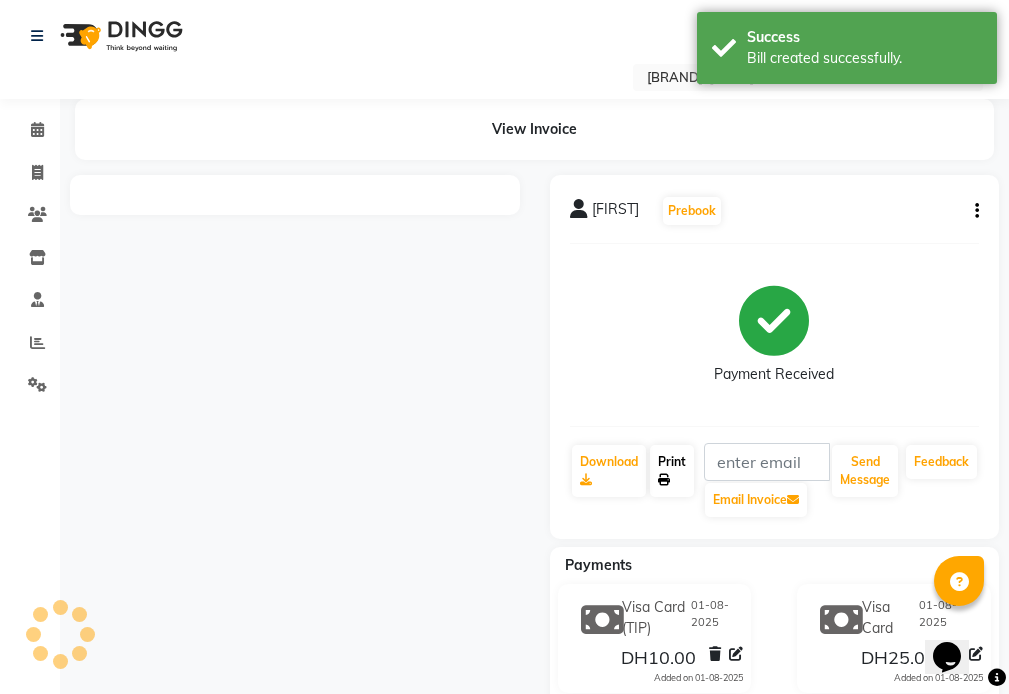 click on "Print" 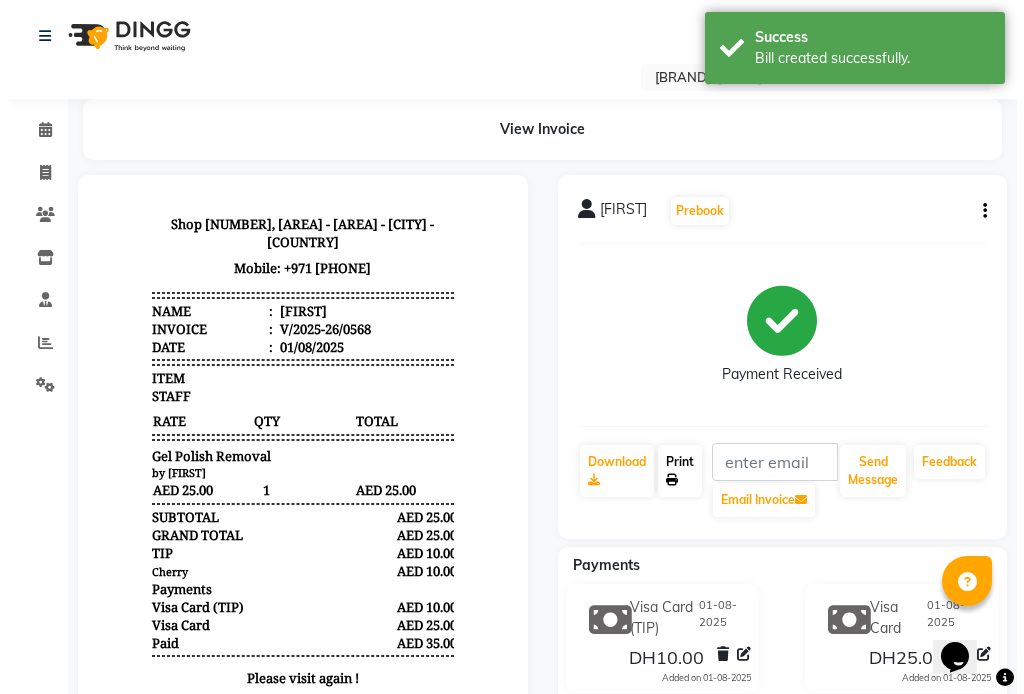 scroll, scrollTop: 0, scrollLeft: 0, axis: both 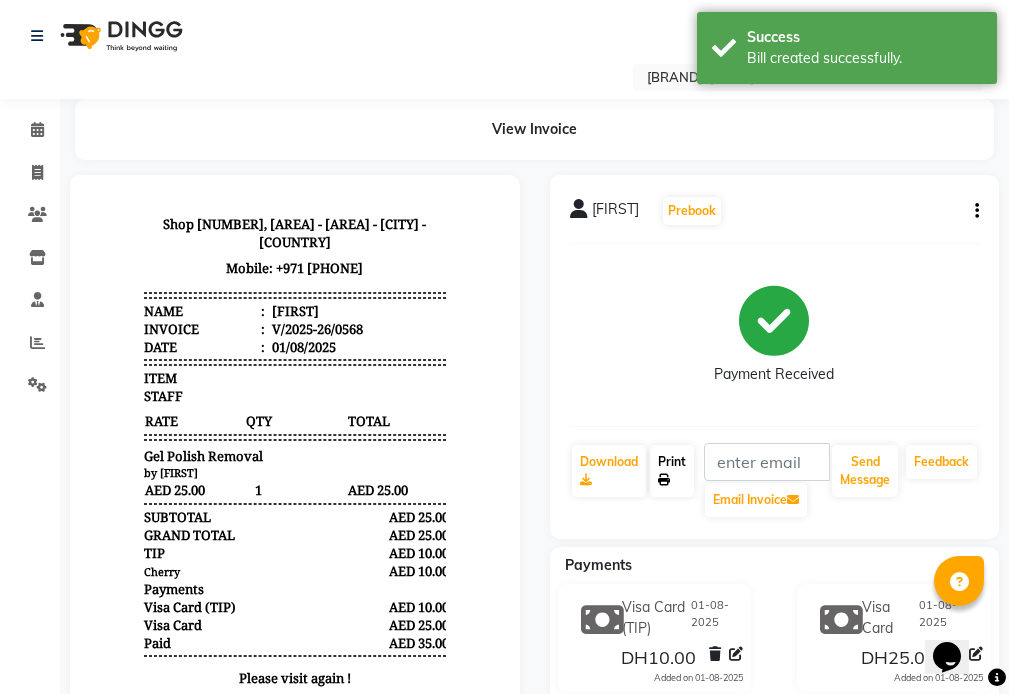 click on "Print" 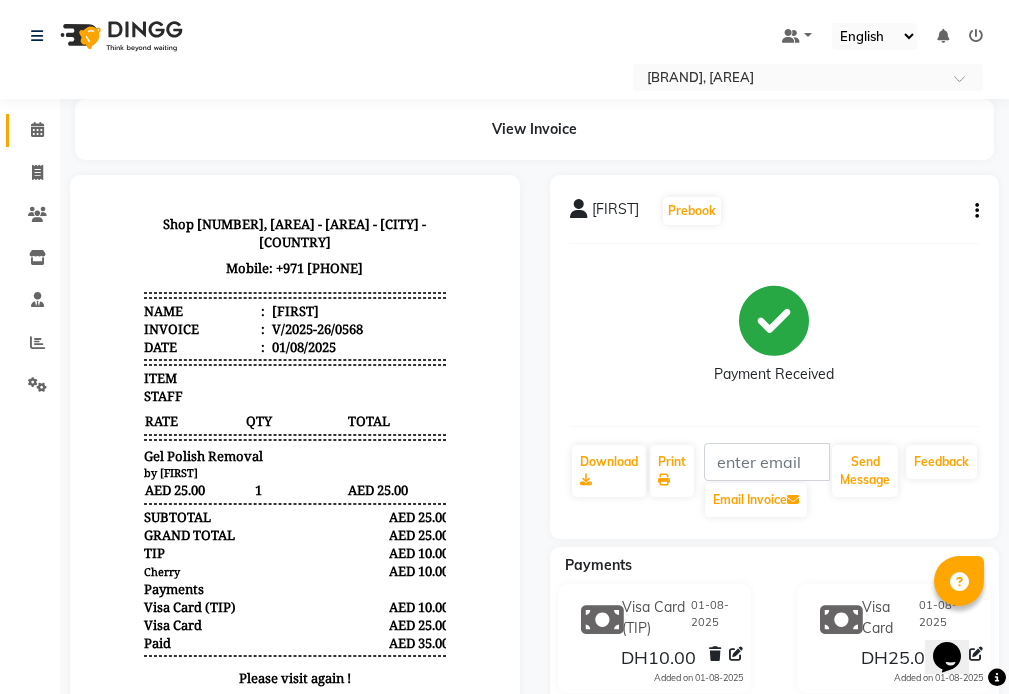 click 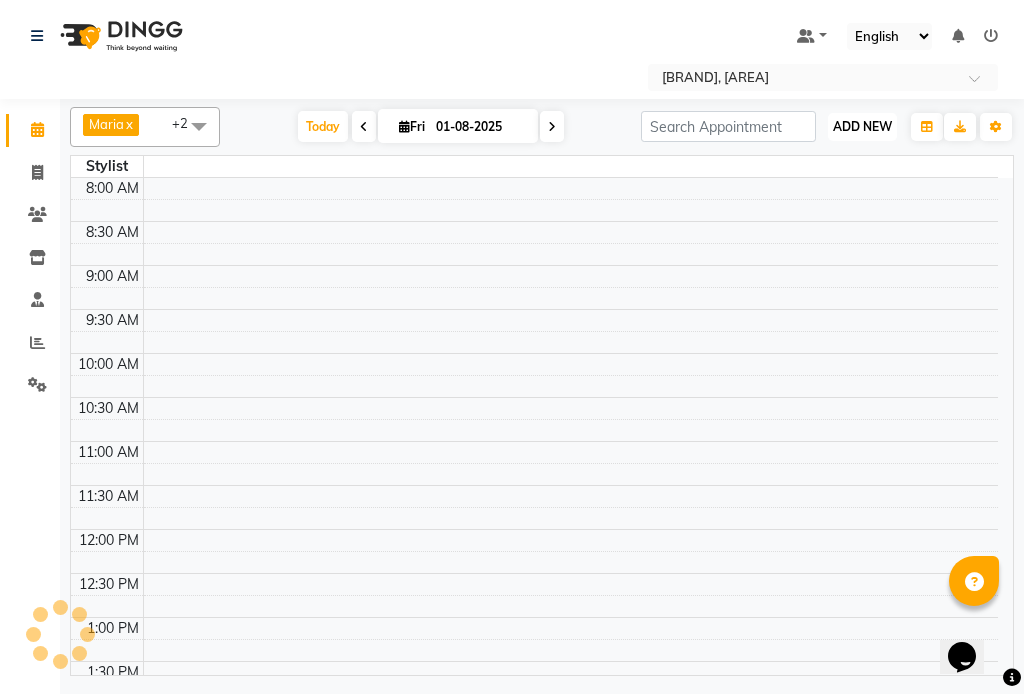 click on "ADD NEW" at bounding box center (862, 126) 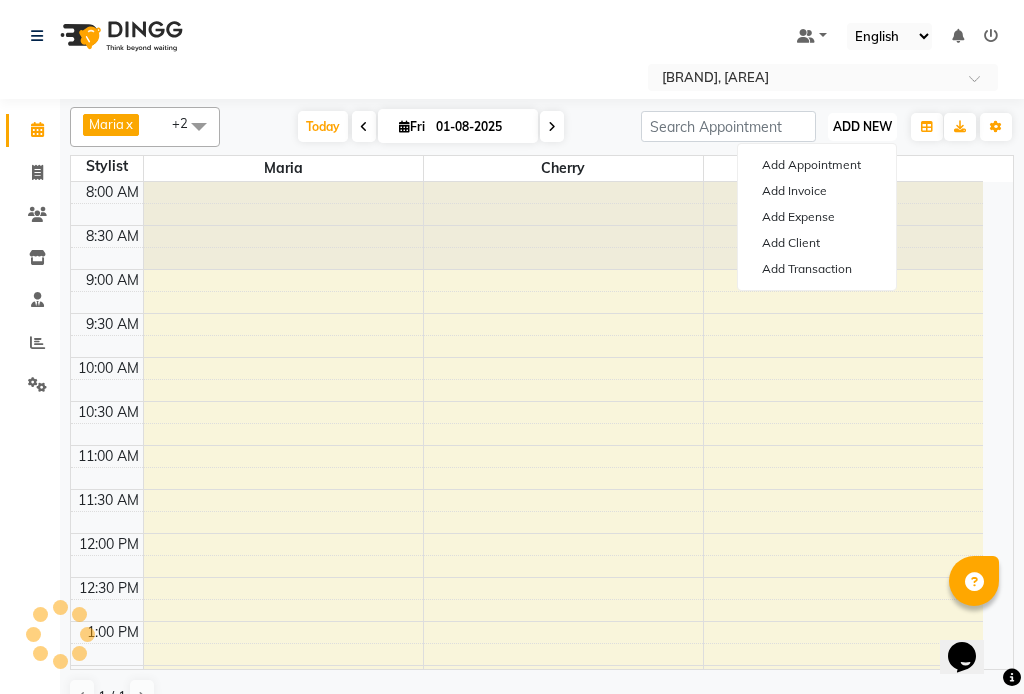 scroll, scrollTop: 0, scrollLeft: 0, axis: both 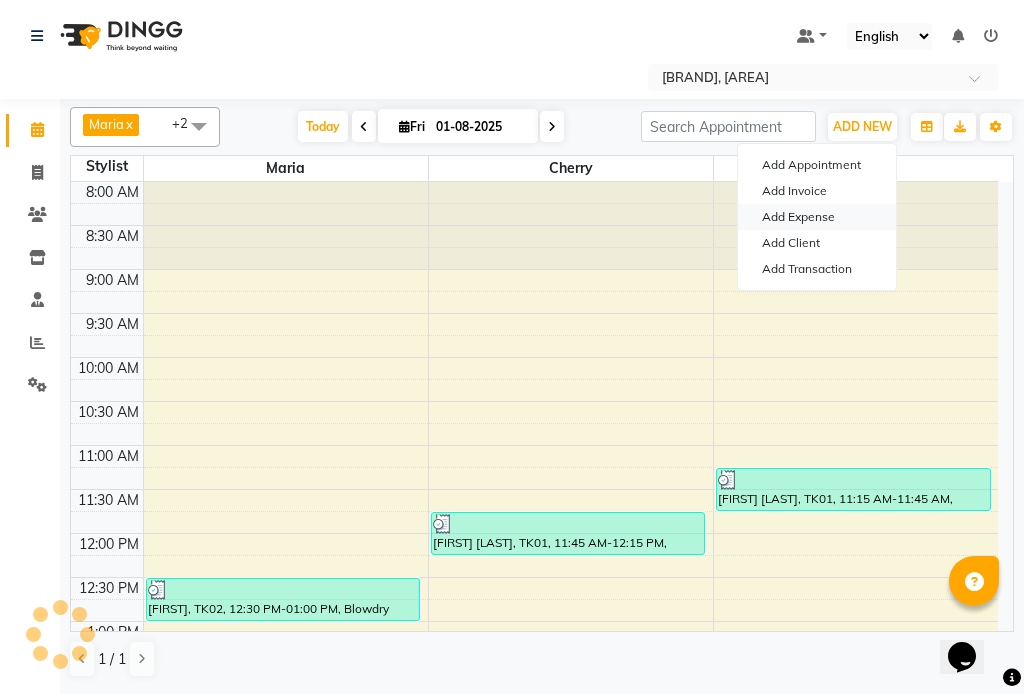 click on "Add Expense" at bounding box center (817, 217) 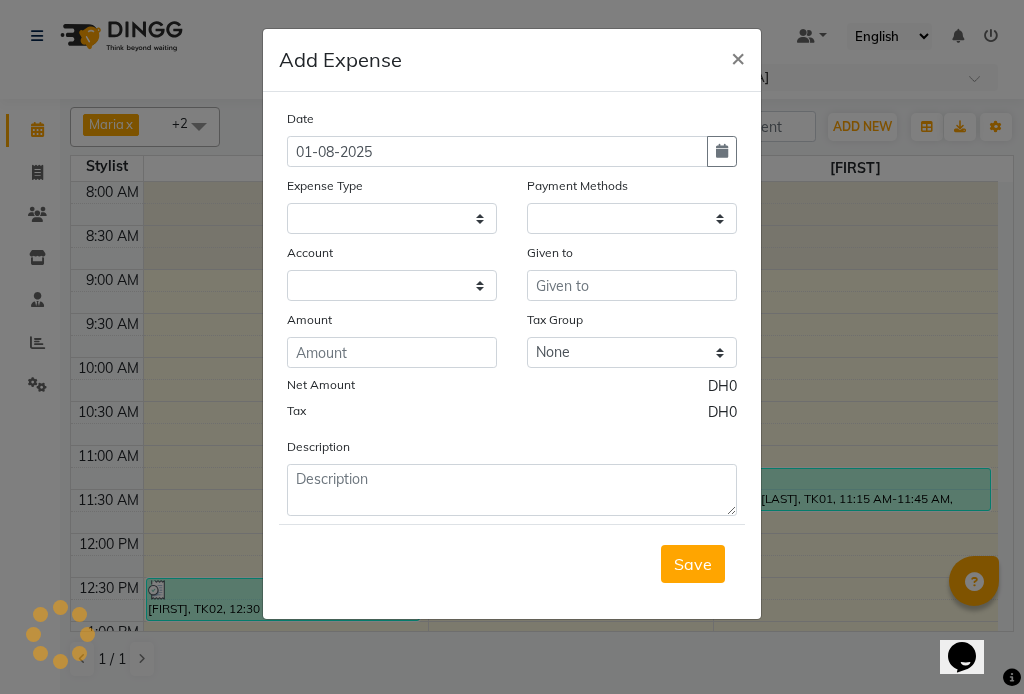select on "1" 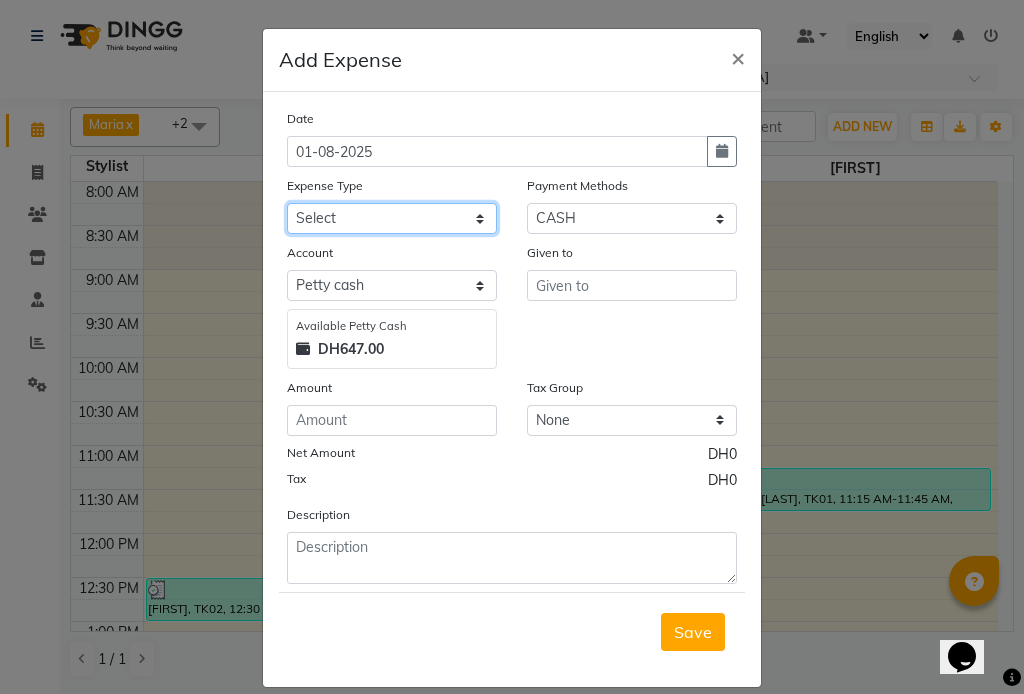 click on "Select Advance Salary Bank charges Car maintenance  Cash transfer to bank Cash transfer to hub Client Snacks Clinical charges Equipment Fuel Govt fee Incentive Insurance International purchase Loan Repayment Maintenance Marketing Miscellaneous MRA Other Pantry Product Rent Salary Staff Snacks Tax Tea & Refreshment Utilities" 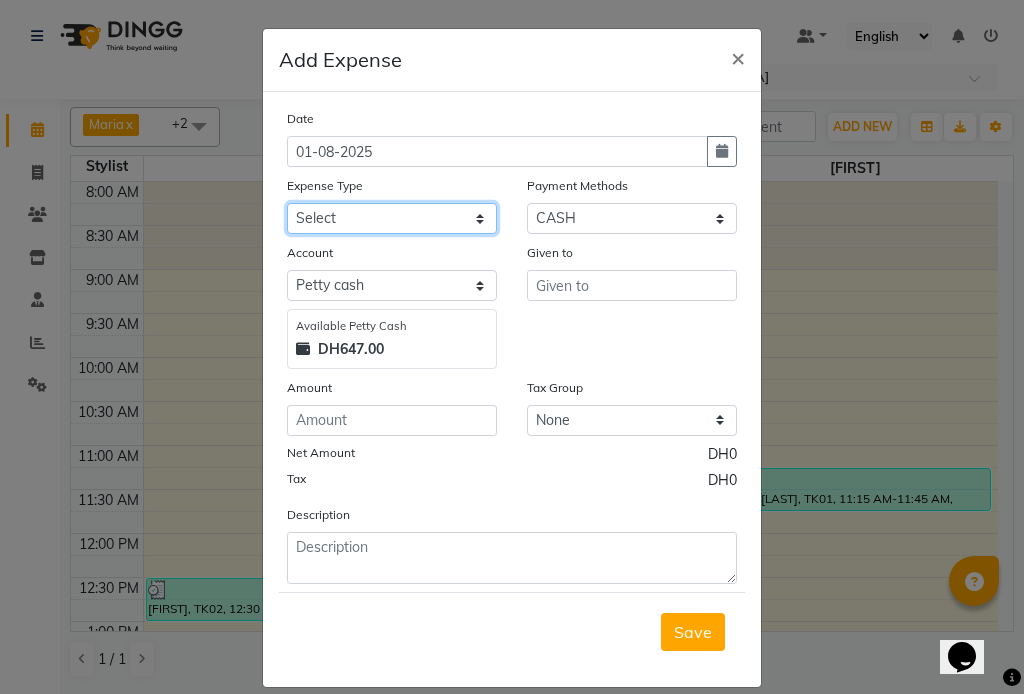 select on "10" 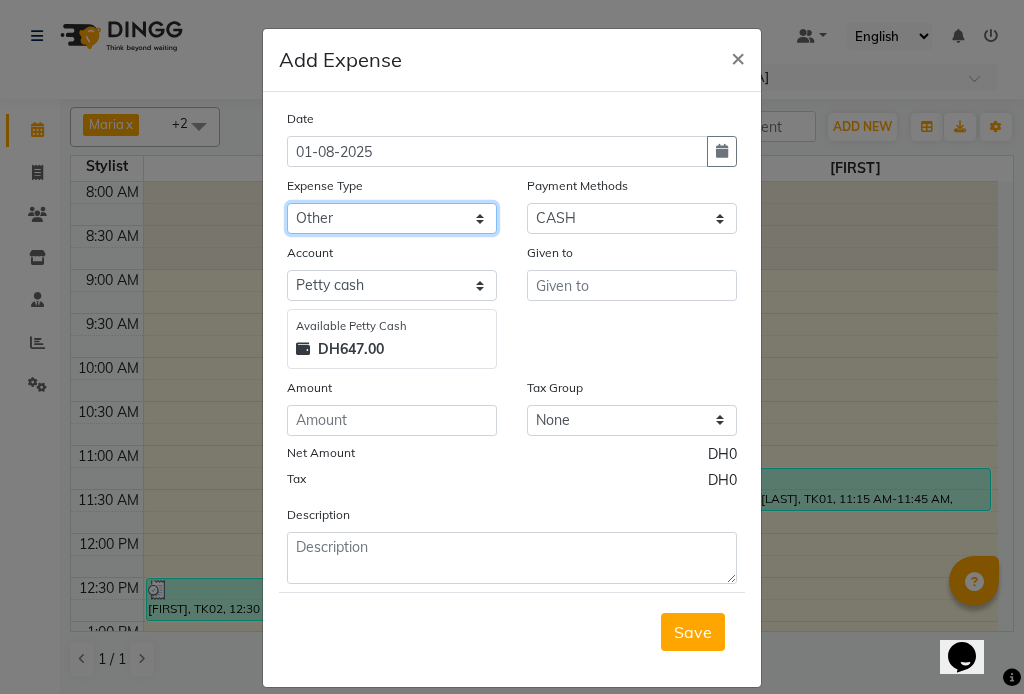 click on "Select Advance Salary Bank charges Car maintenance  Cash transfer to bank Cash transfer to hub Client Snacks Clinical charges Equipment Fuel Govt fee Incentive Insurance International purchase Loan Repayment Maintenance Marketing Miscellaneous MRA Other Pantry Product Rent Salary Staff Snacks Tax Tea & Refreshment Utilities" 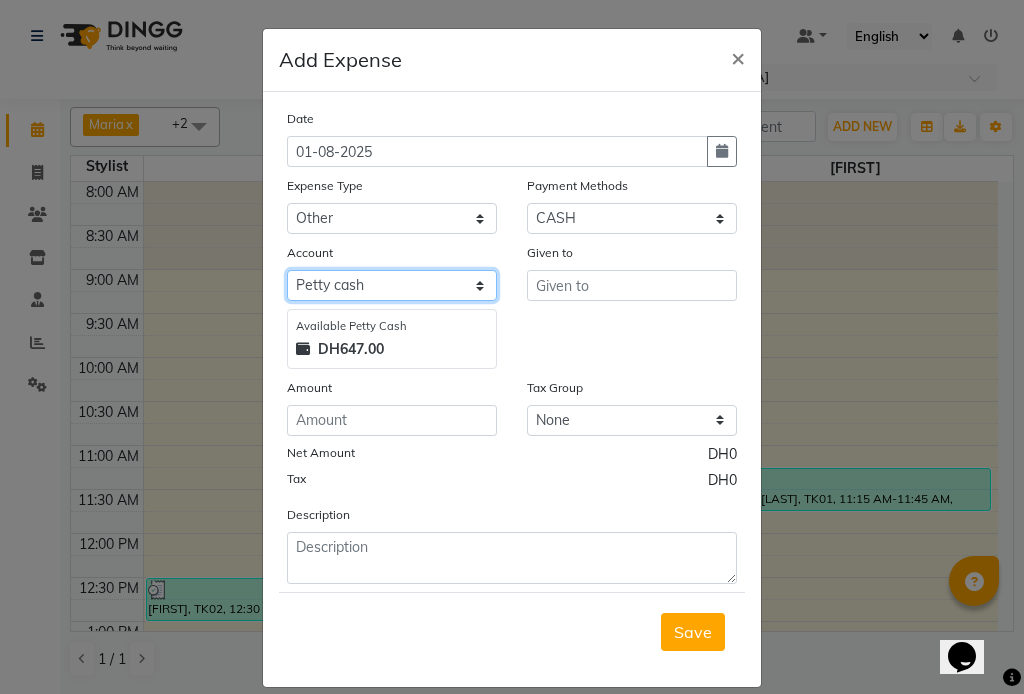 click on "Select Petty cash" 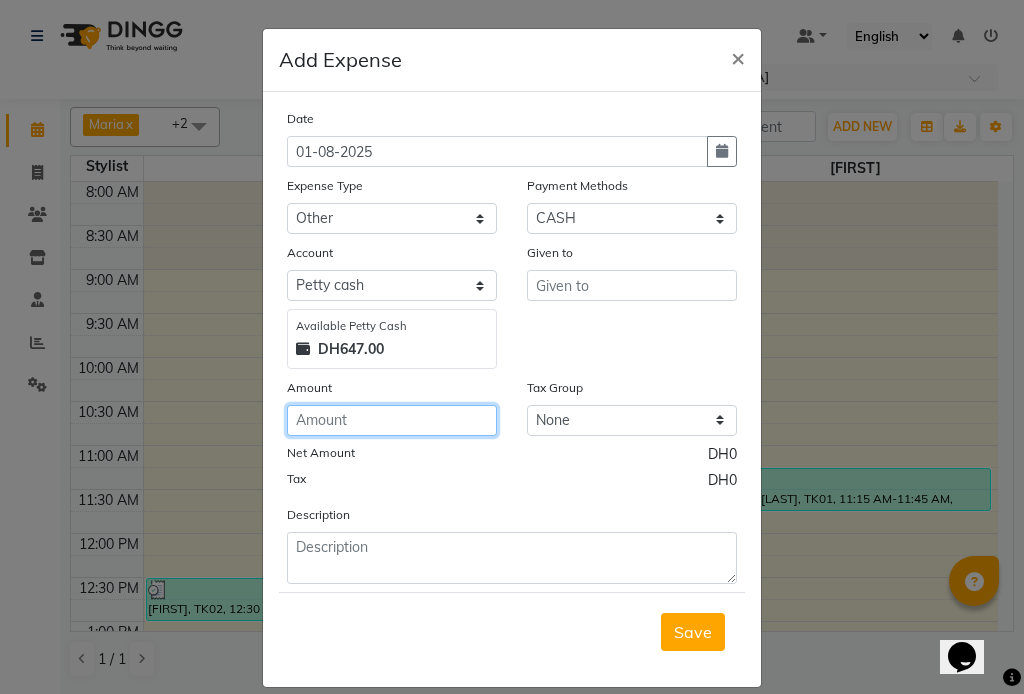 click 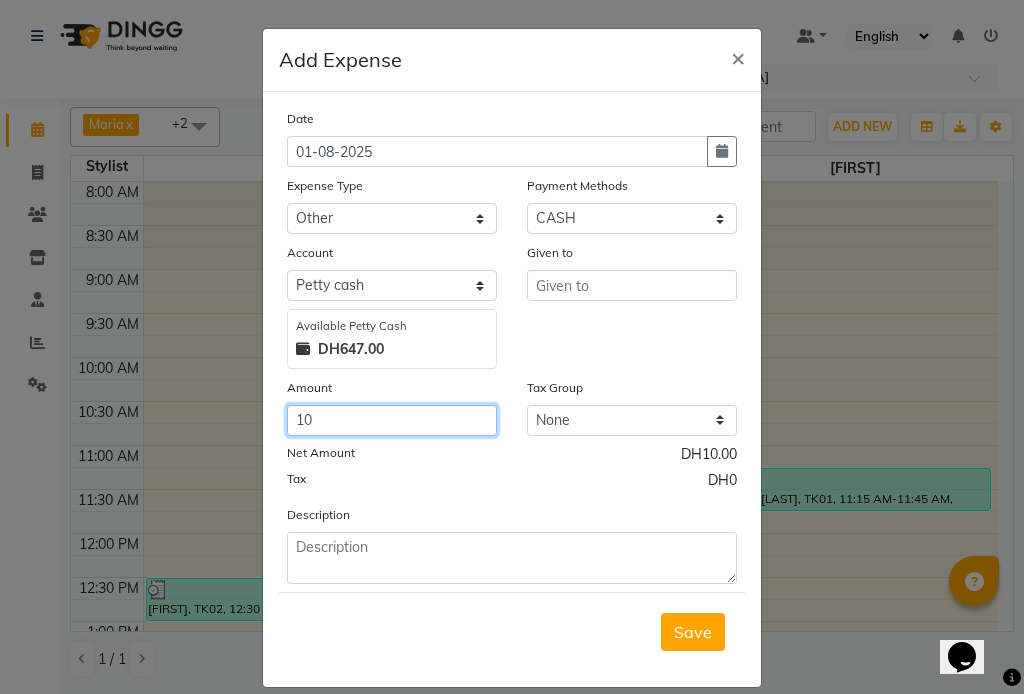 type on "10" 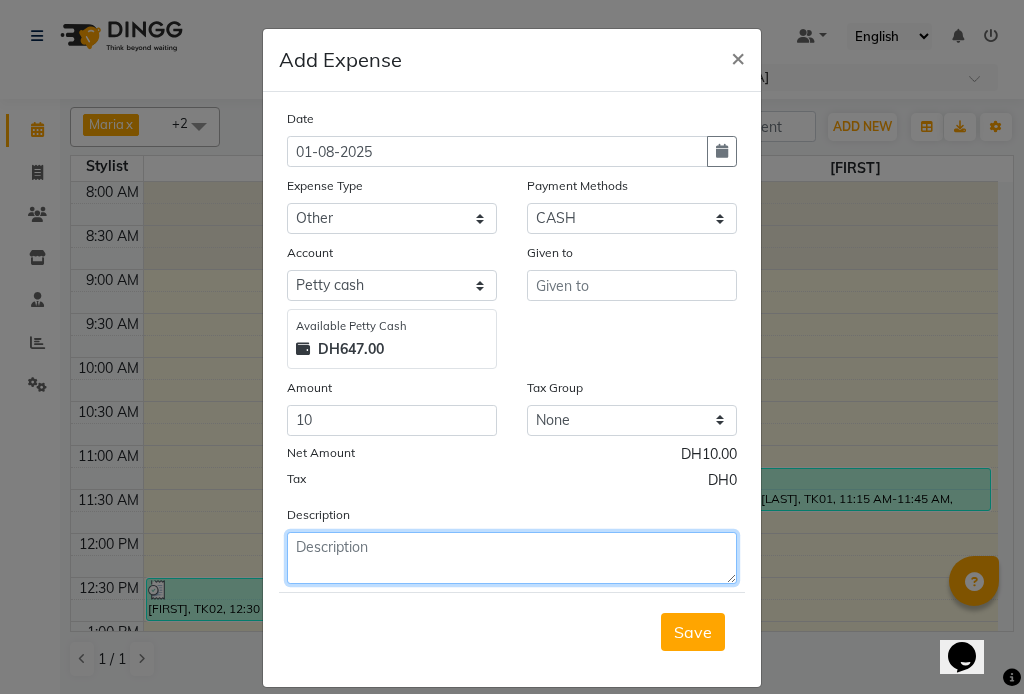 click 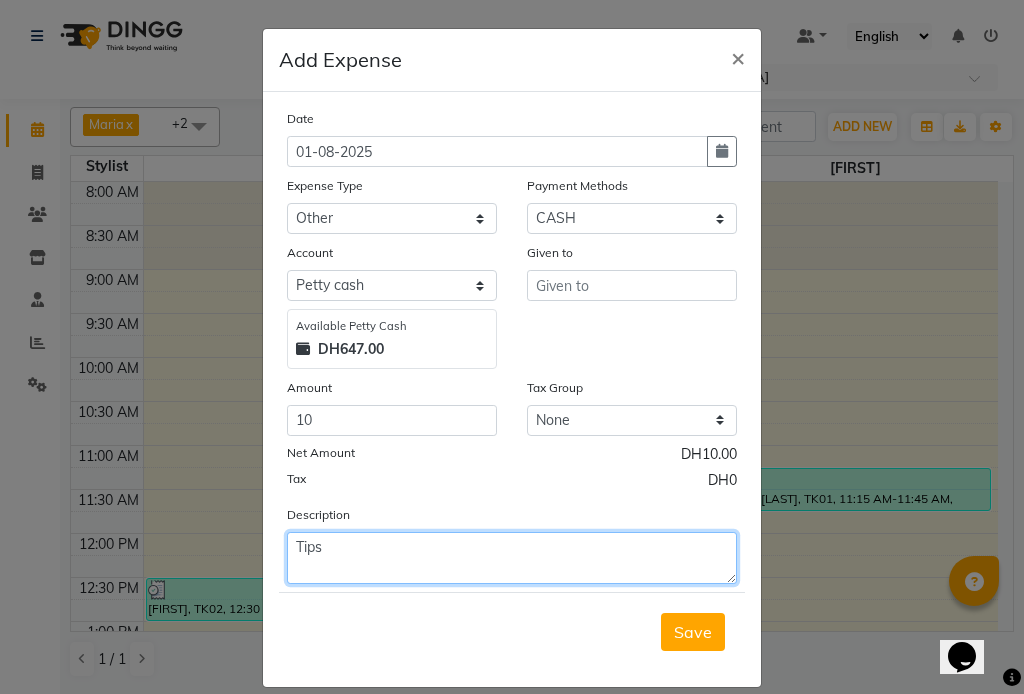 type on "Tips" 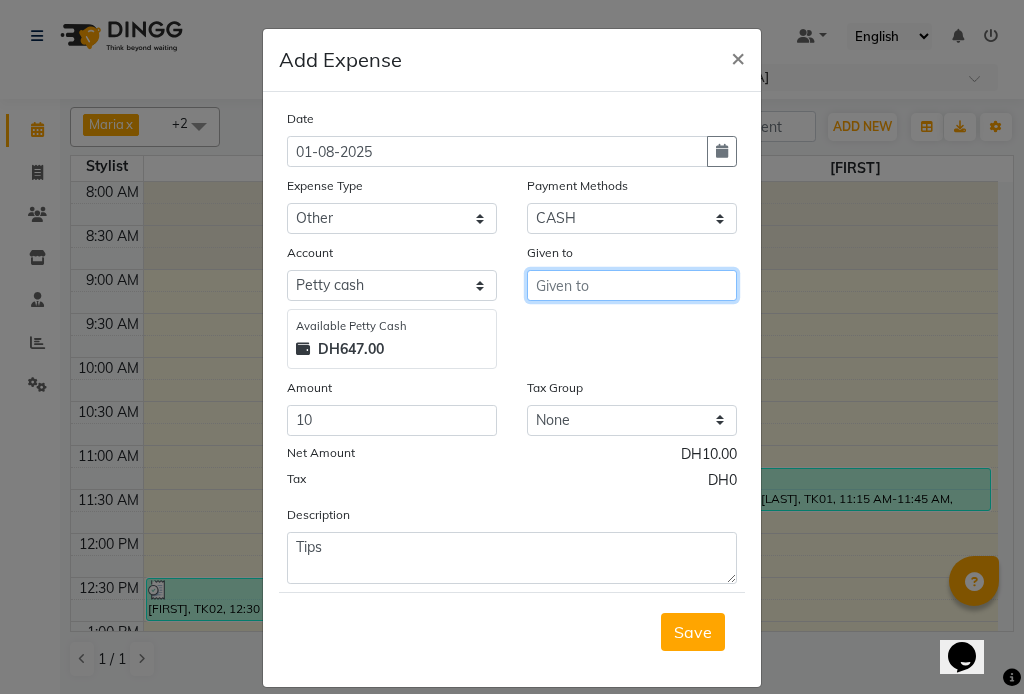 click at bounding box center [632, 285] 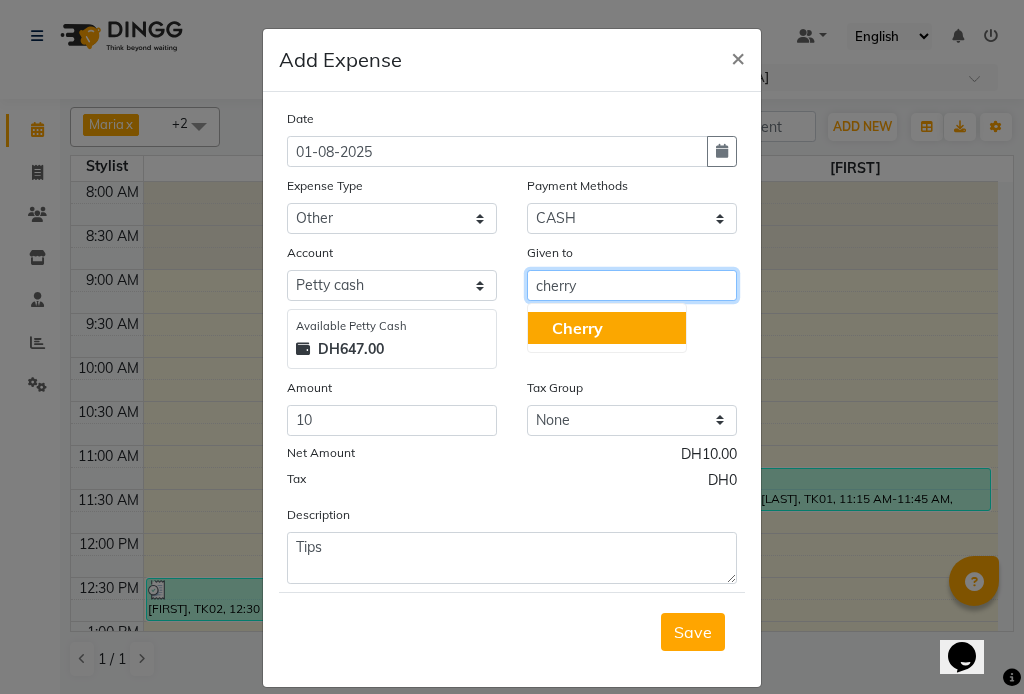 click on "Cherry" 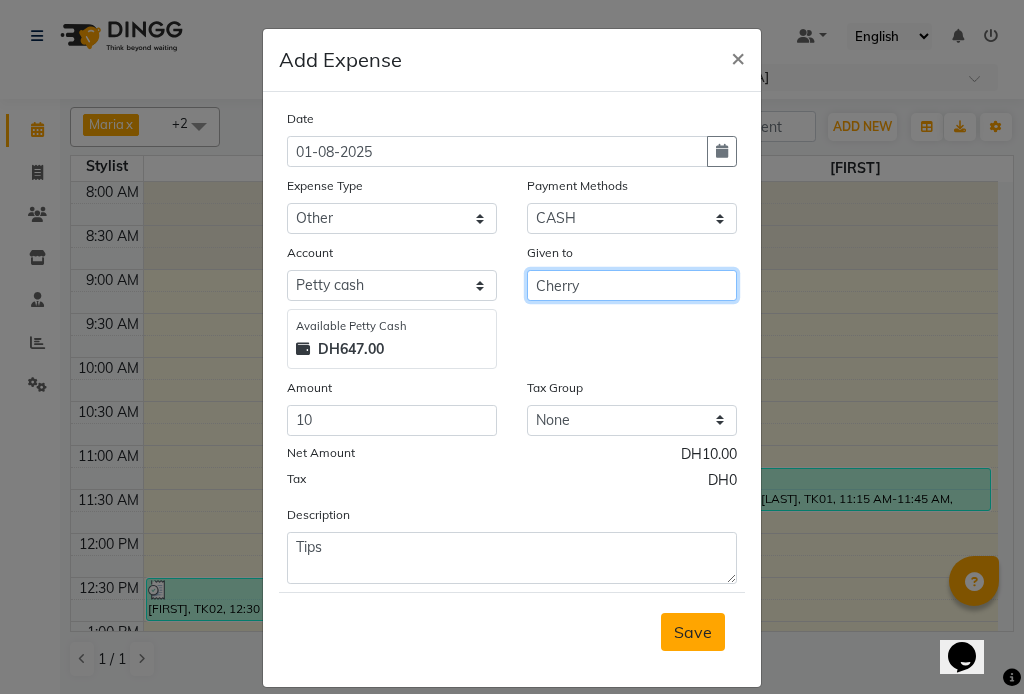type on "Cherry" 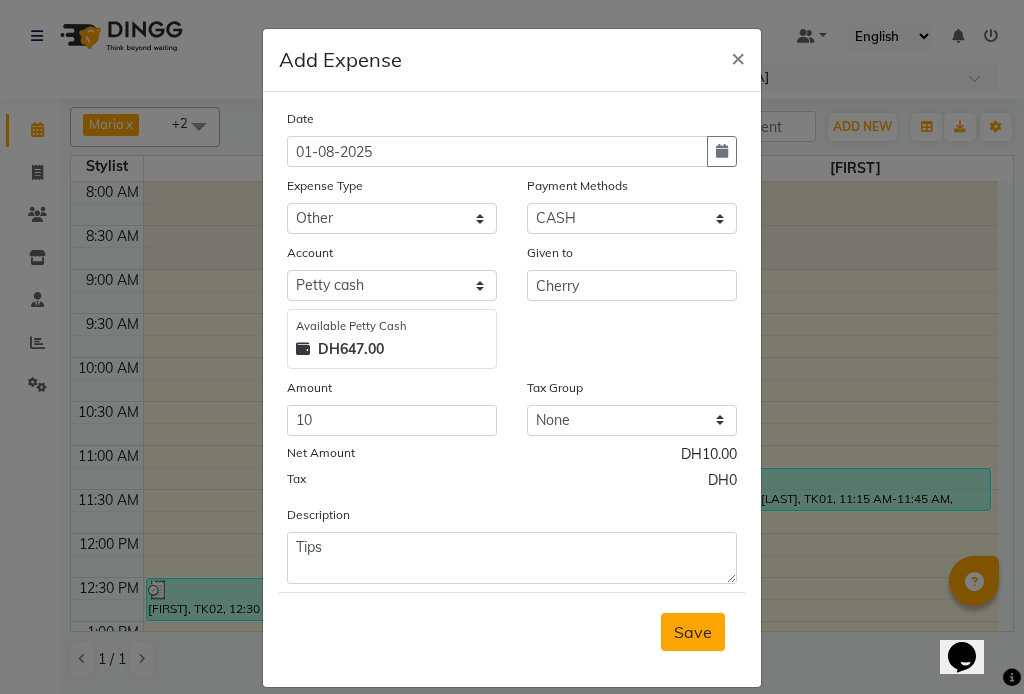 click on "Save" at bounding box center [693, 632] 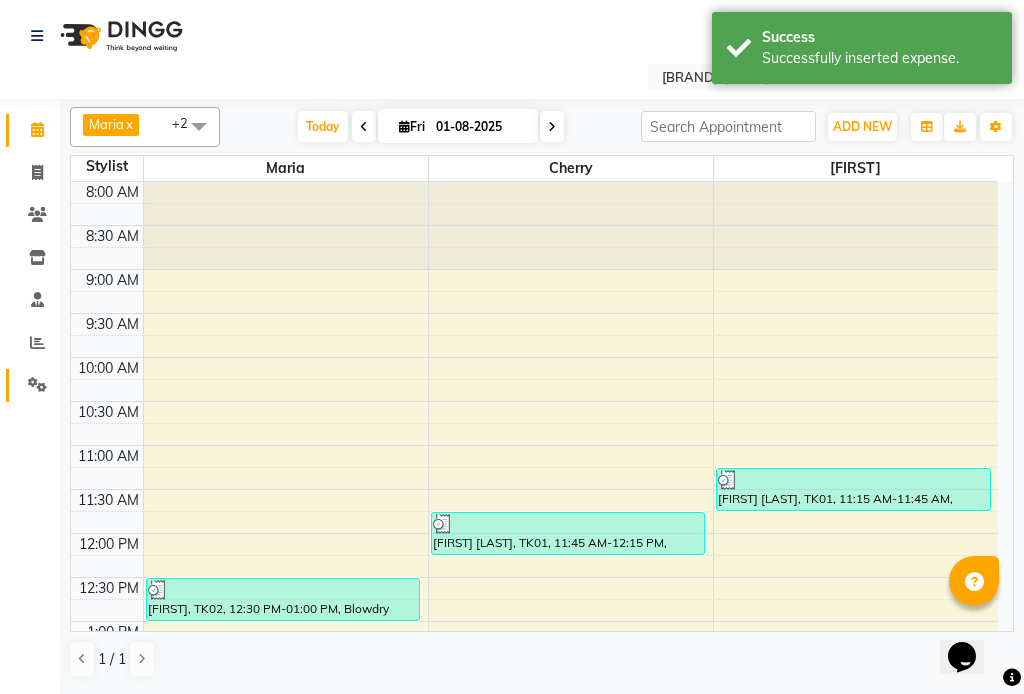 click 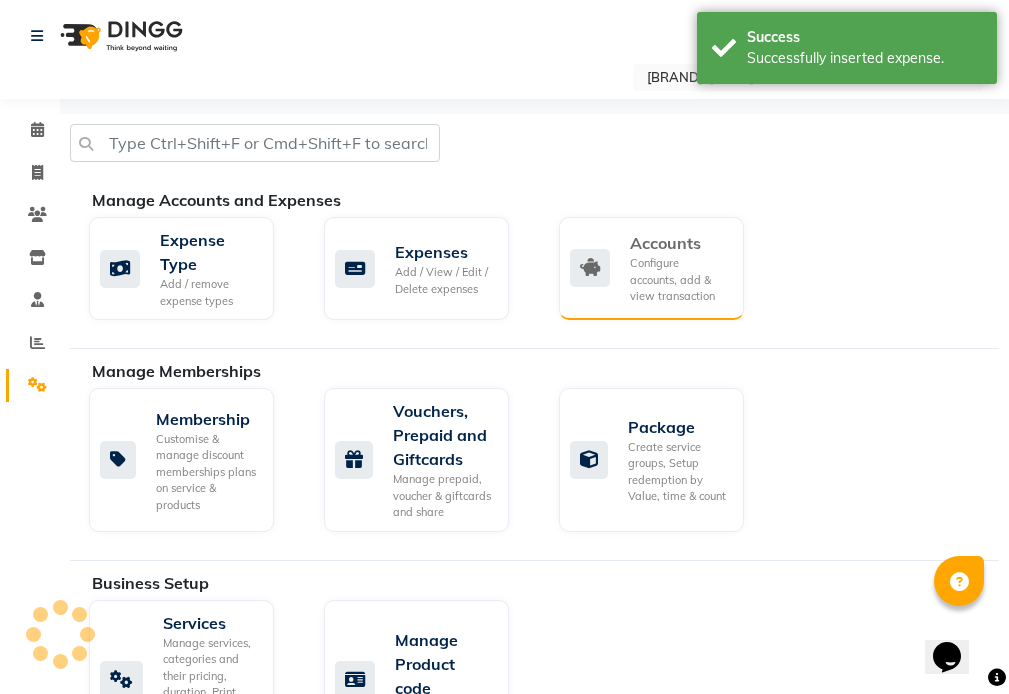 click on "Configure accounts, add & view transaction" 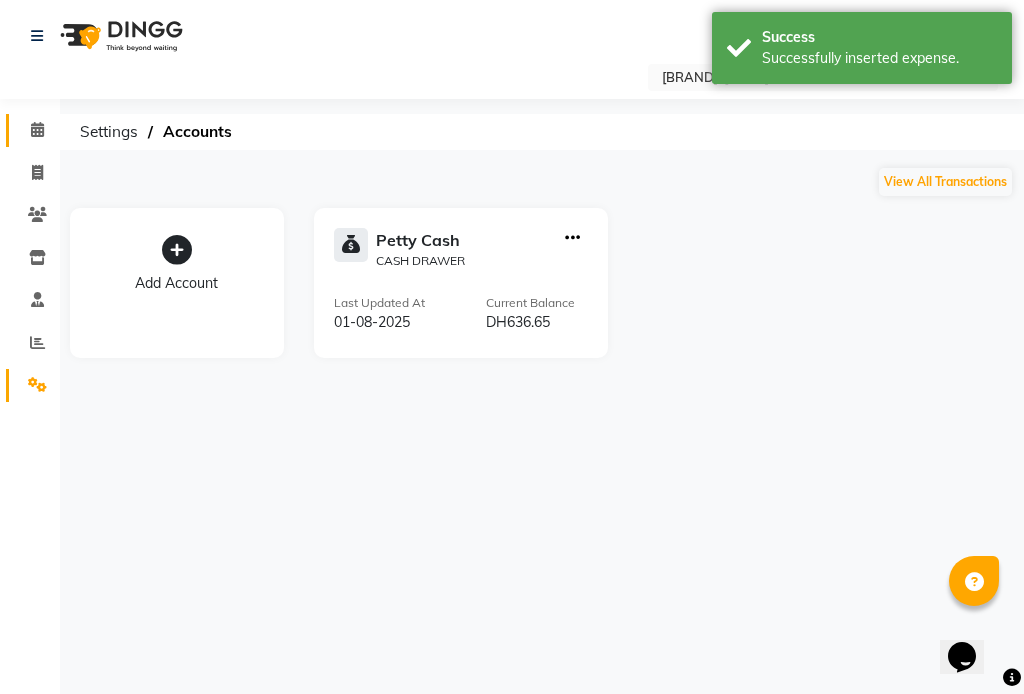 click 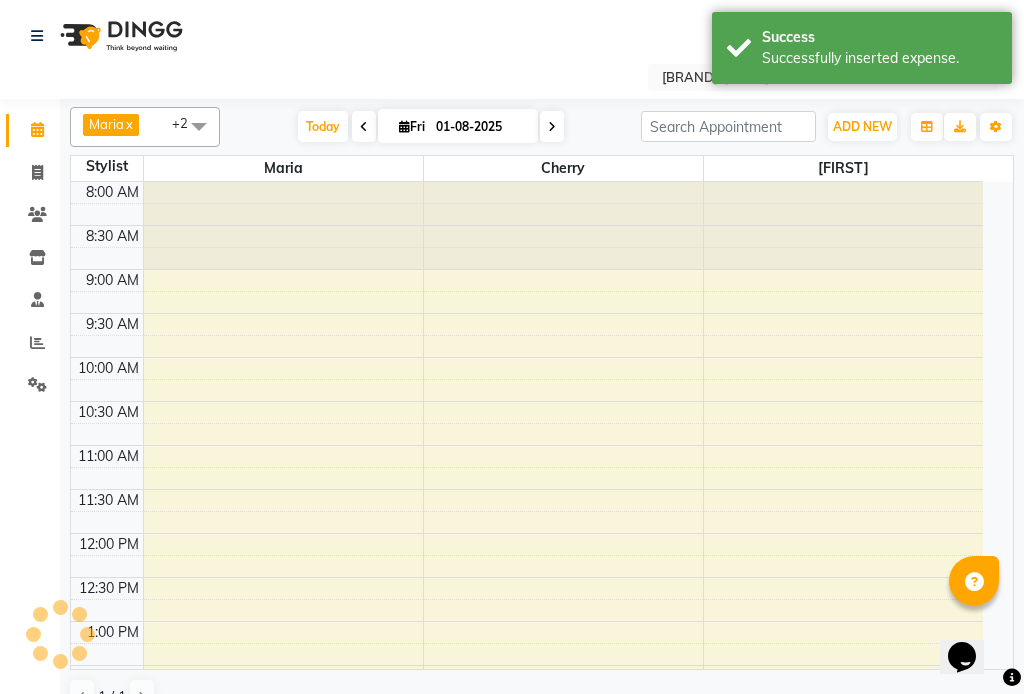 scroll, scrollTop: 0, scrollLeft: 0, axis: both 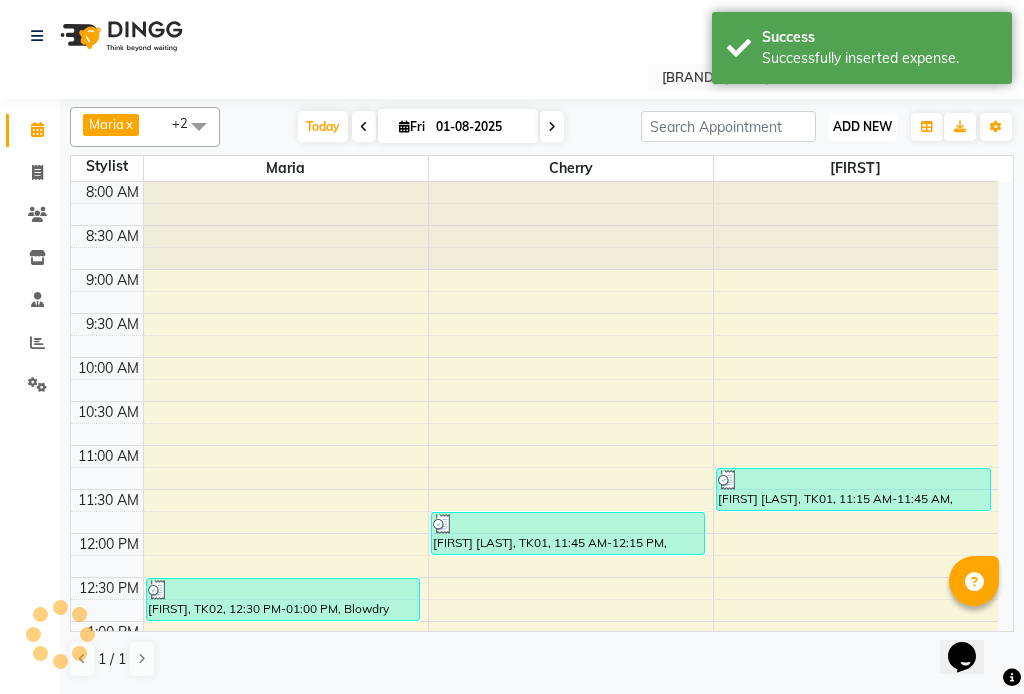 click on "ADD NEW" at bounding box center [862, 126] 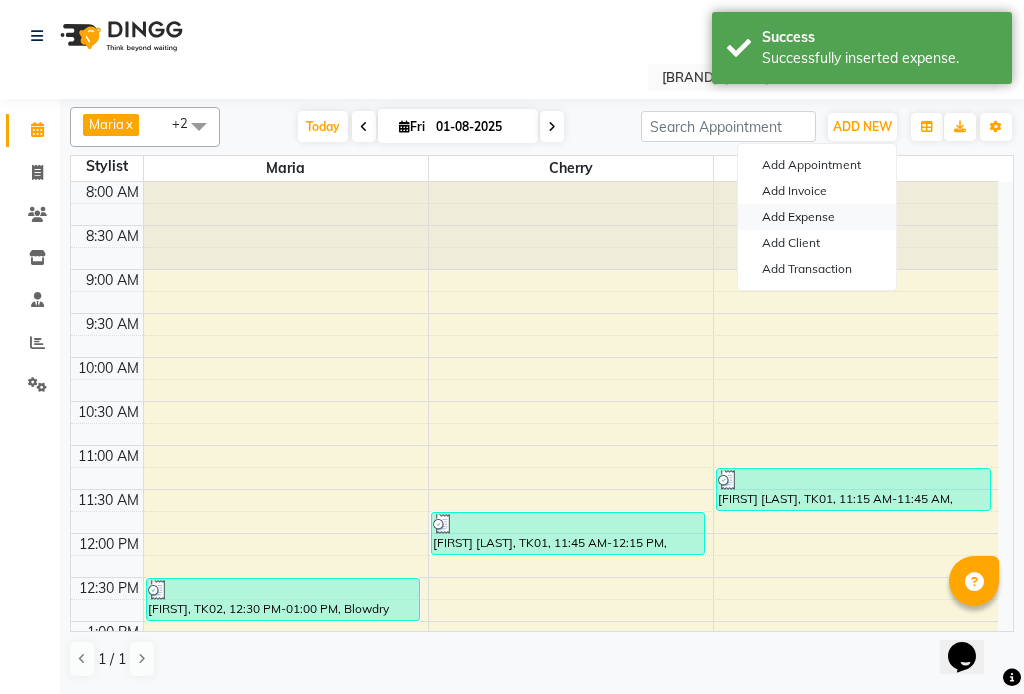 click on "Add Expense" at bounding box center [817, 217] 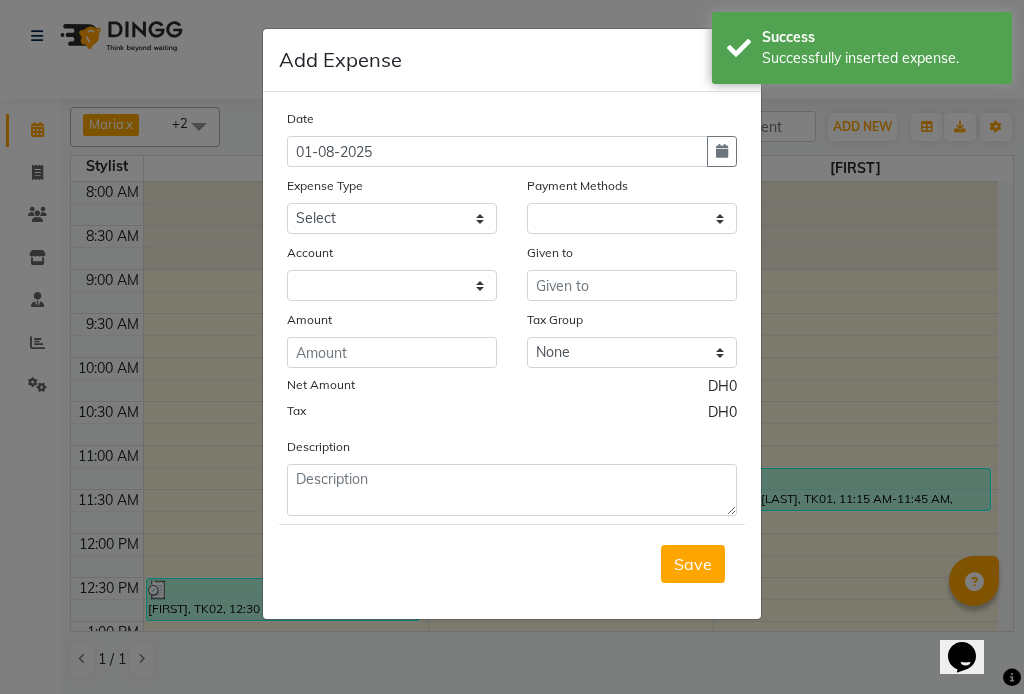 select on "1" 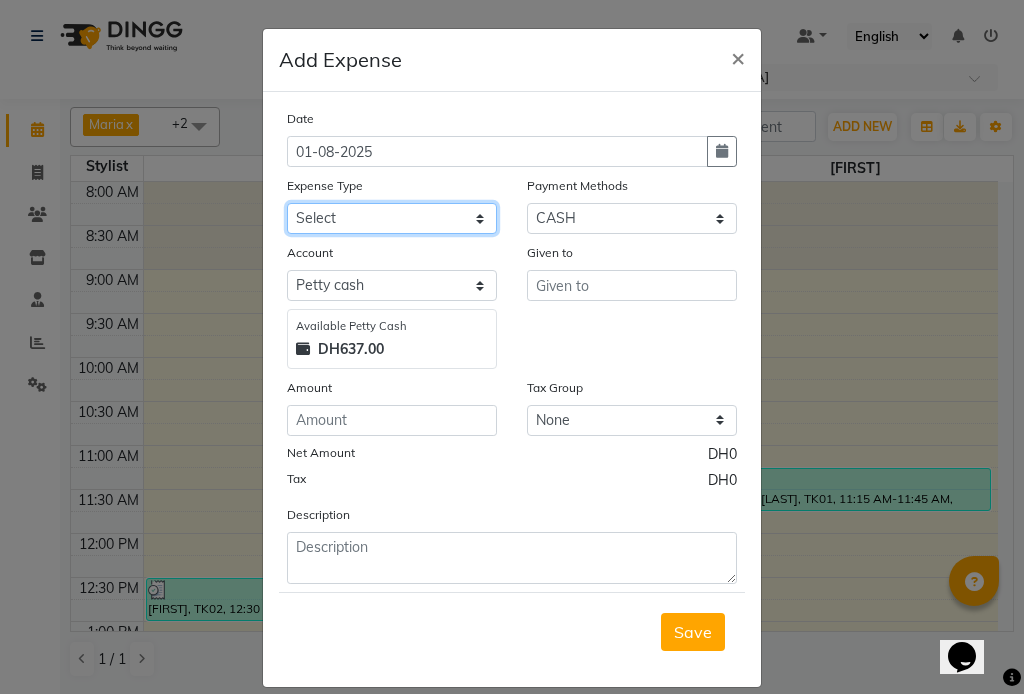 click on "Select Advance Salary Bank charges Car maintenance  Cash transfer to bank Cash transfer to hub Client Snacks Clinical charges Equipment Fuel Govt fee Incentive Insurance International purchase Loan Repayment Maintenance Marketing Miscellaneous MRA Other Pantry Product Rent Salary Staff Snacks Tax Tea & Refreshment Utilities" 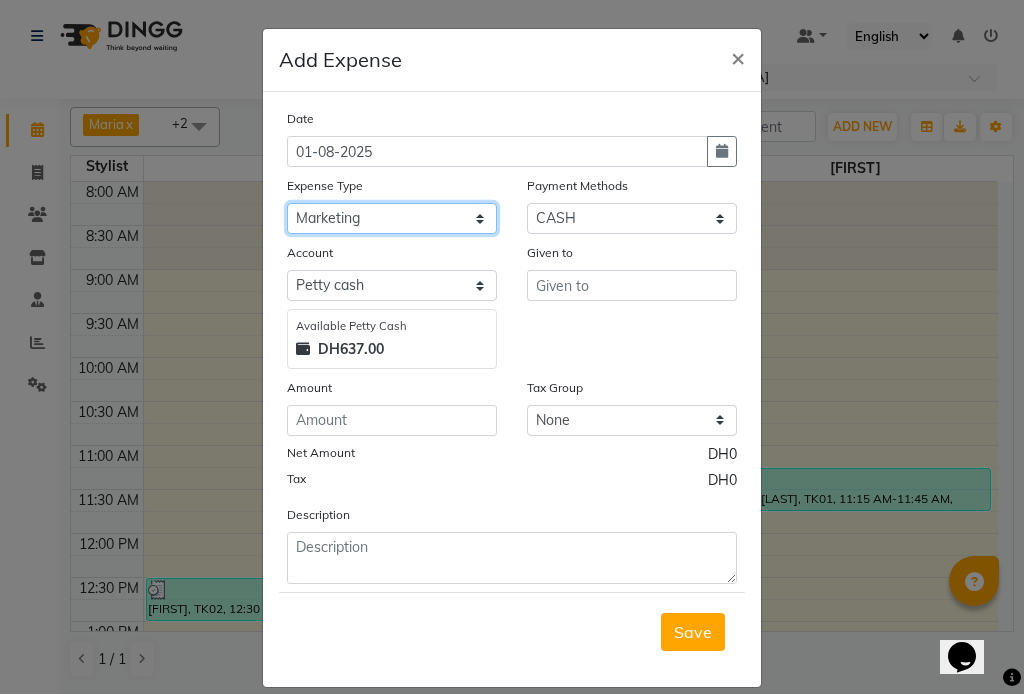 click on "Select Advance Salary Bank charges Car maintenance  Cash transfer to bank Cash transfer to hub Client Snacks Clinical charges Equipment Fuel Govt fee Incentive Insurance International purchase Loan Repayment Maintenance Marketing Miscellaneous MRA Other Pantry Product Rent Salary Staff Snacks Tax Tea & Refreshment Utilities" 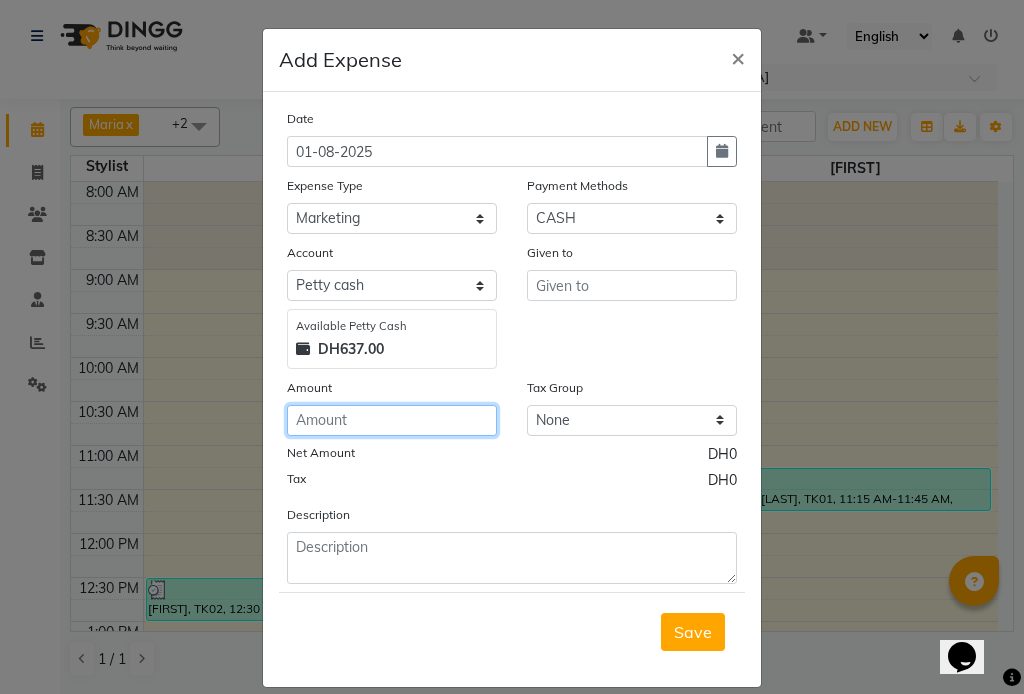 click 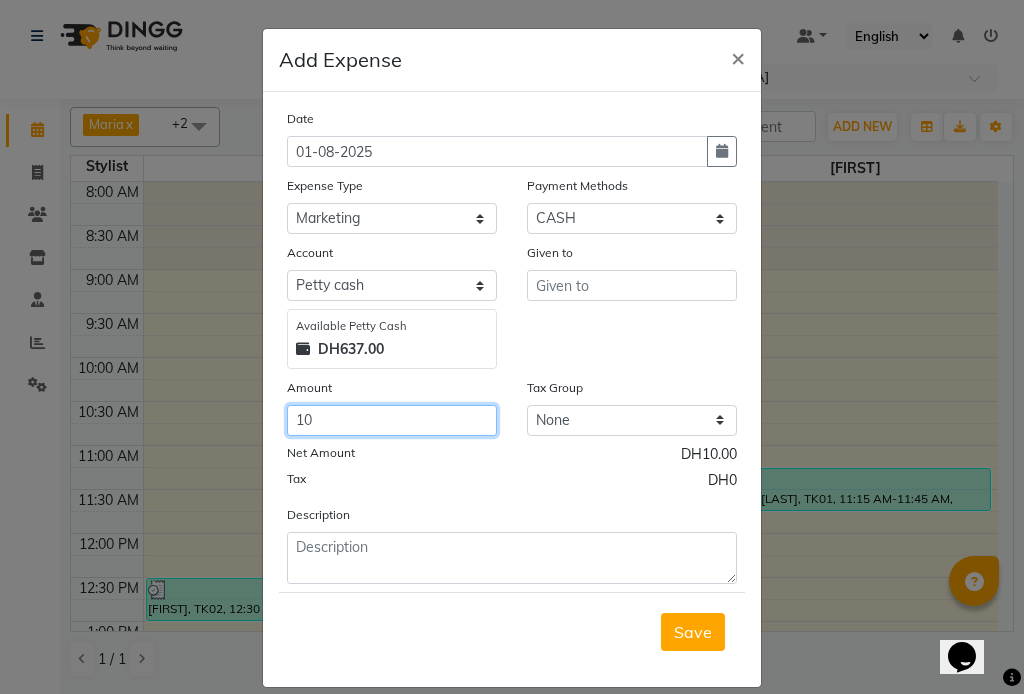 type on "10" 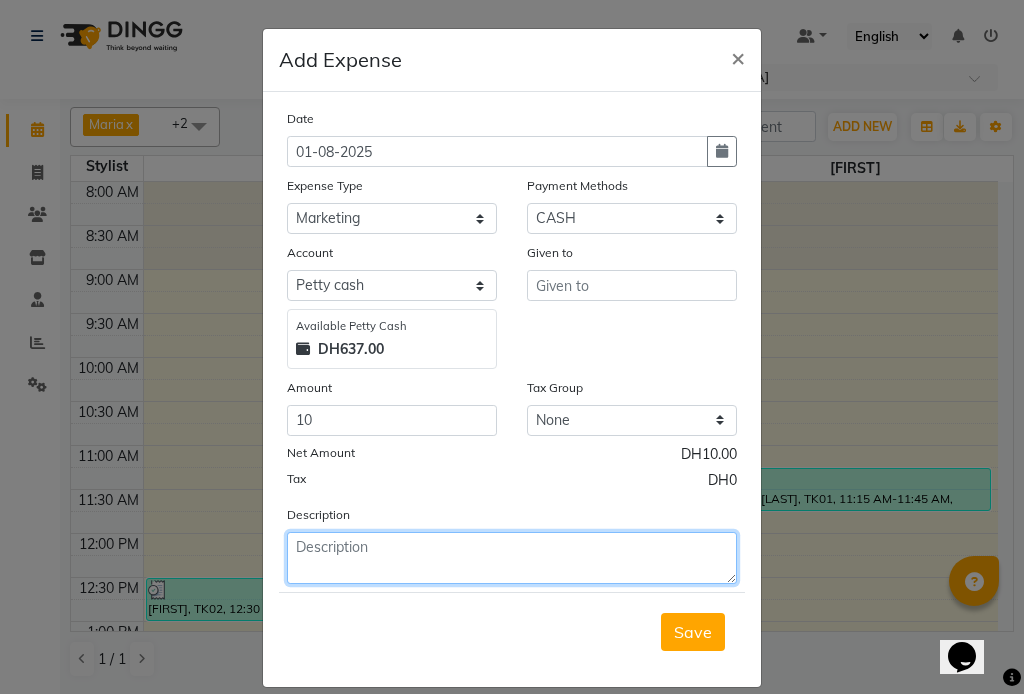 click 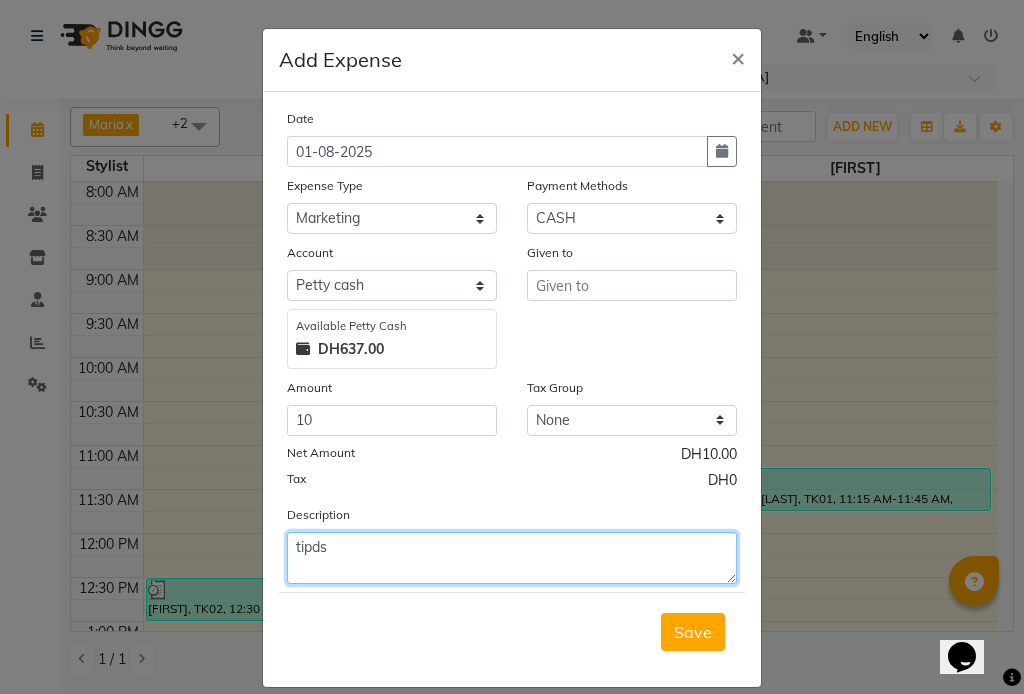 type on "tipds" 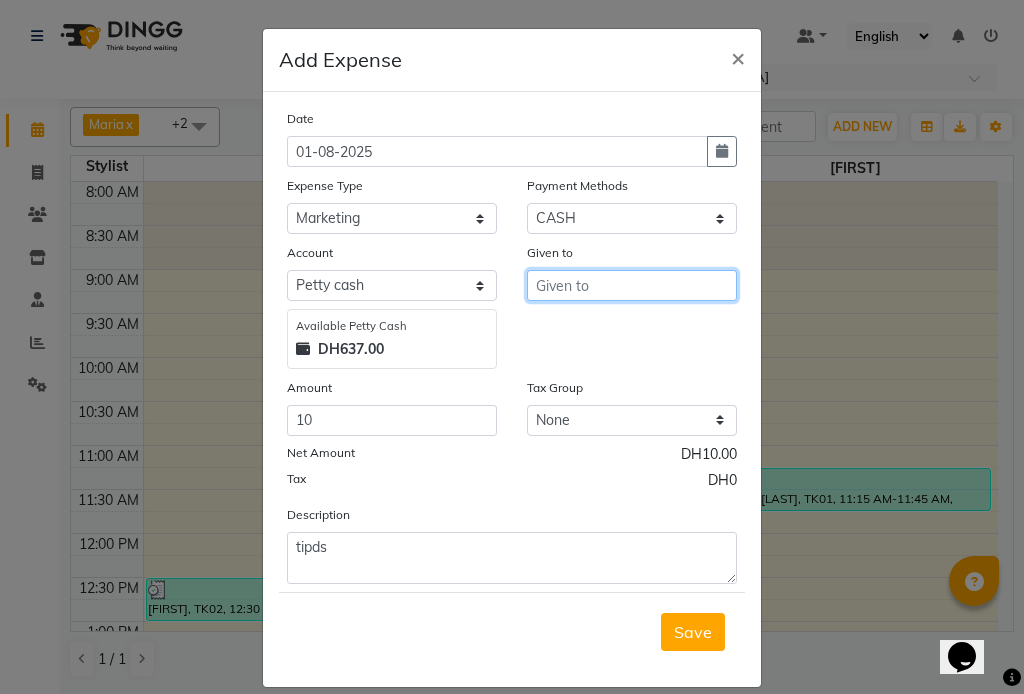 click at bounding box center [632, 285] 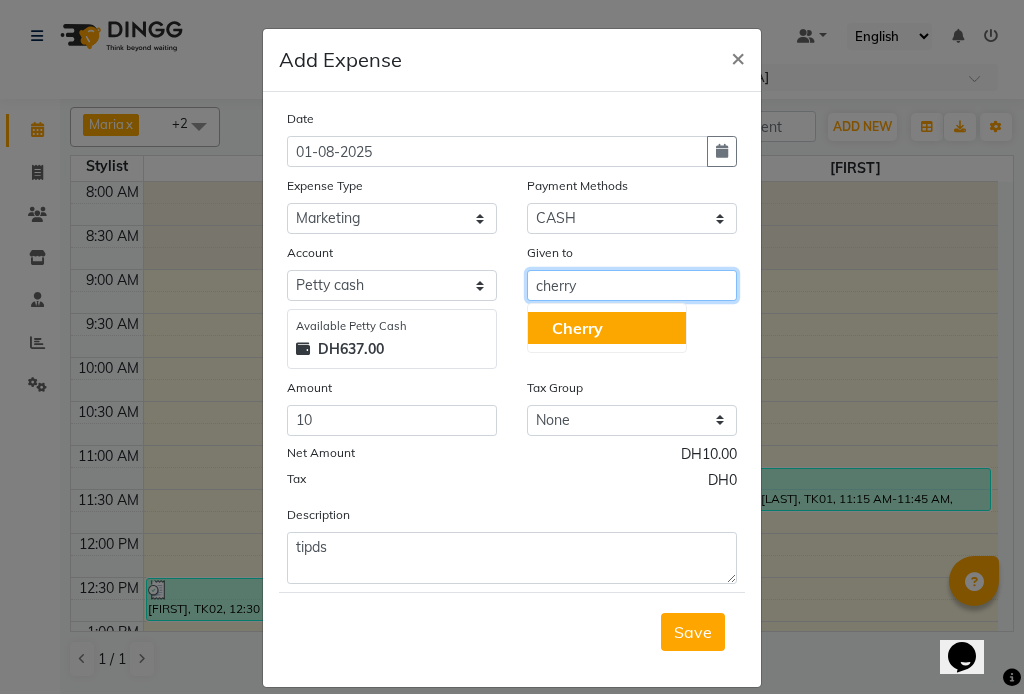 click on "Cherry" 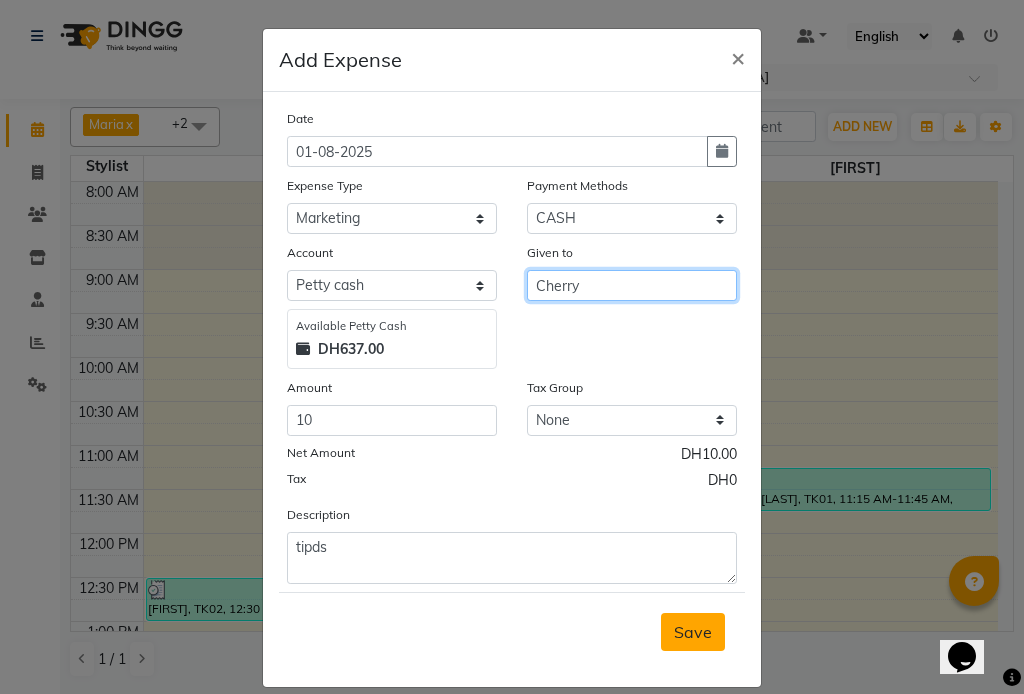 type on "Cherry" 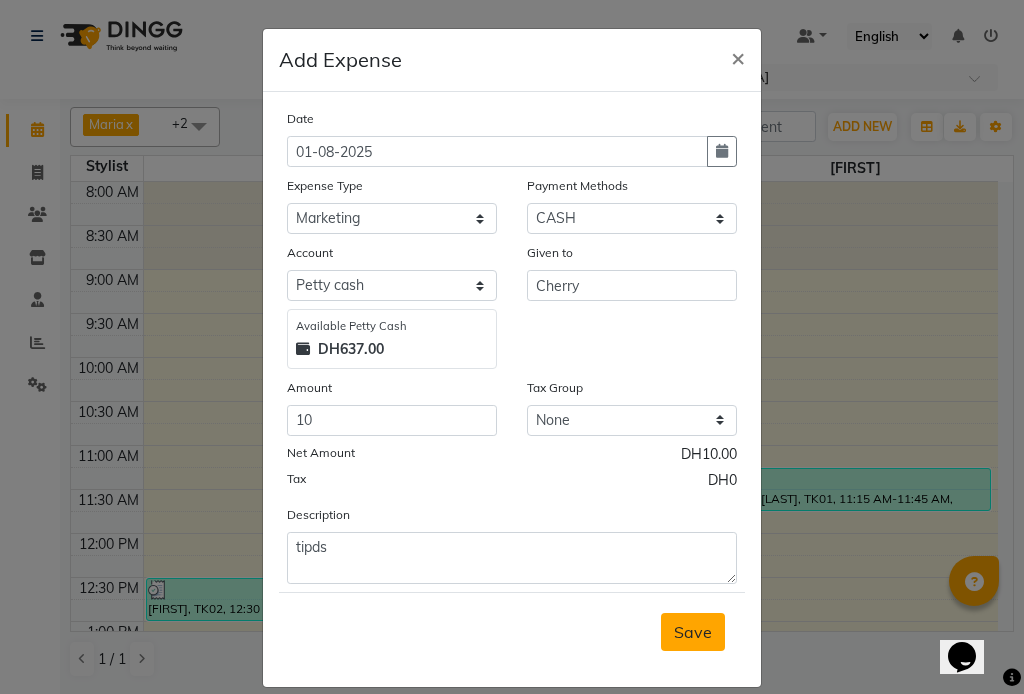 click on "Save" at bounding box center (693, 632) 